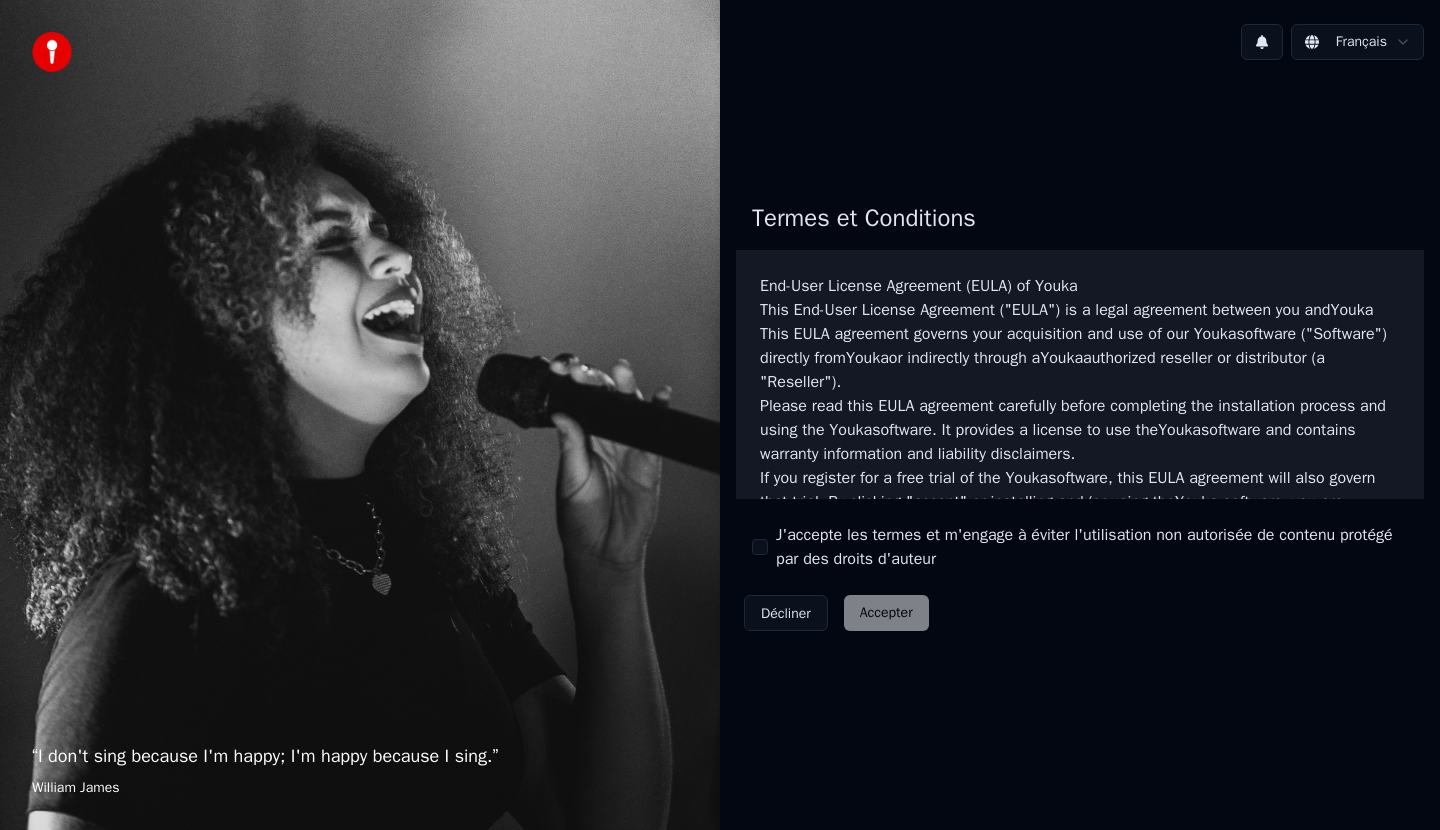 scroll, scrollTop: 0, scrollLeft: 0, axis: both 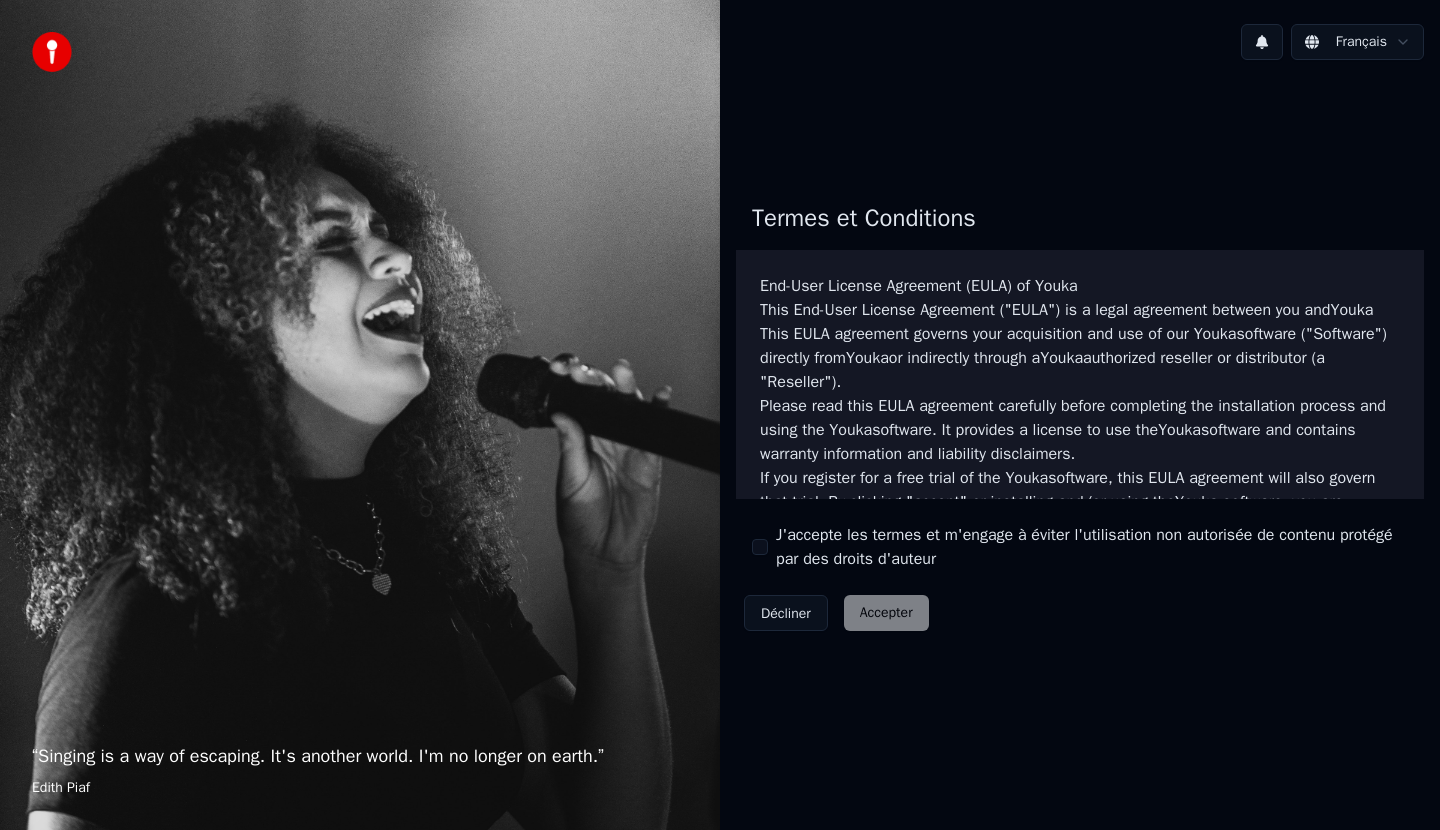 click on "J'accepte les termes et m'engage à éviter l'utilisation non autorisée de contenu protégé par des droits d'auteur" at bounding box center (760, 547) 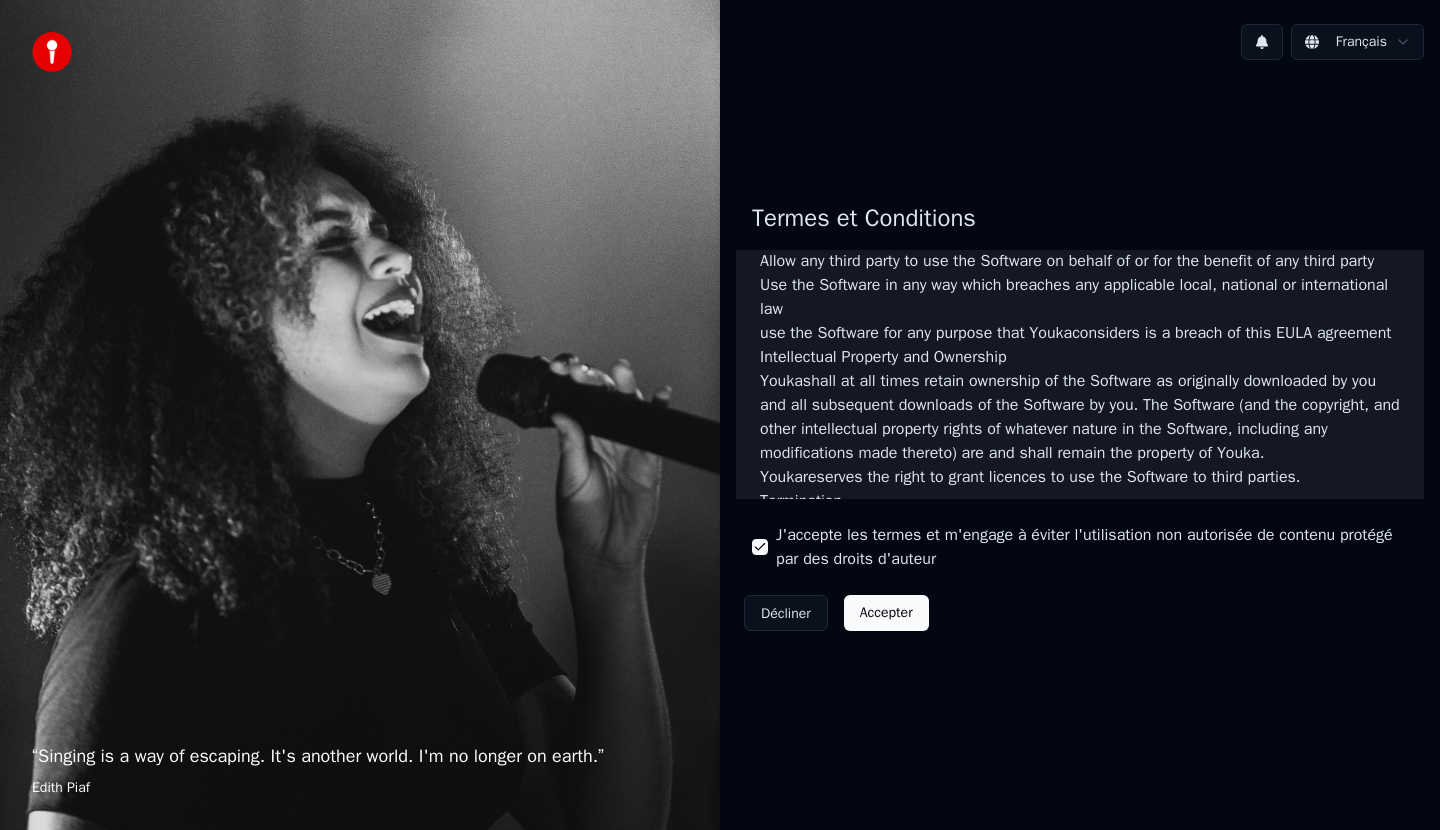 scroll, scrollTop: 900, scrollLeft: 0, axis: vertical 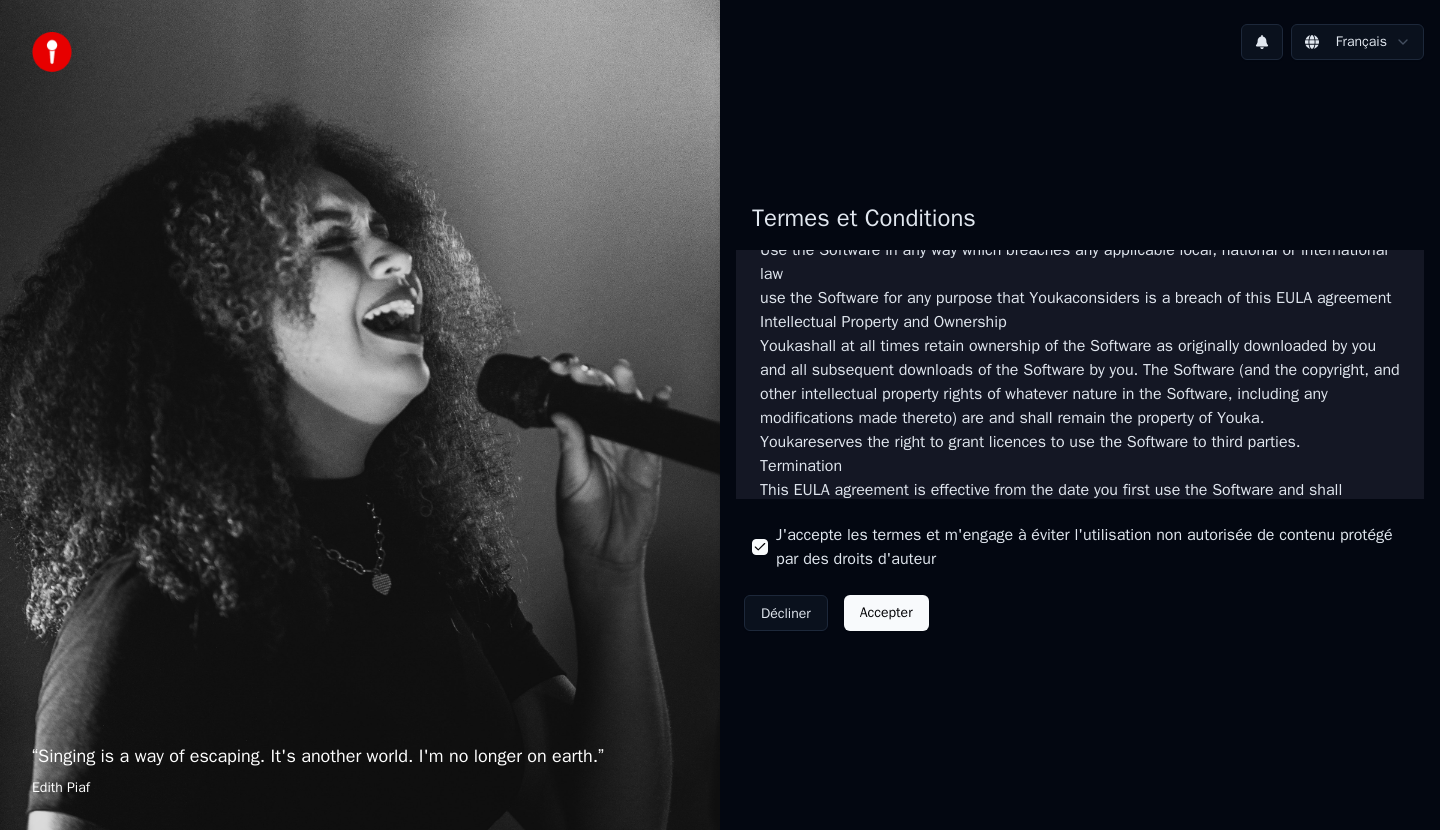 click on "Accepter" at bounding box center [886, 613] 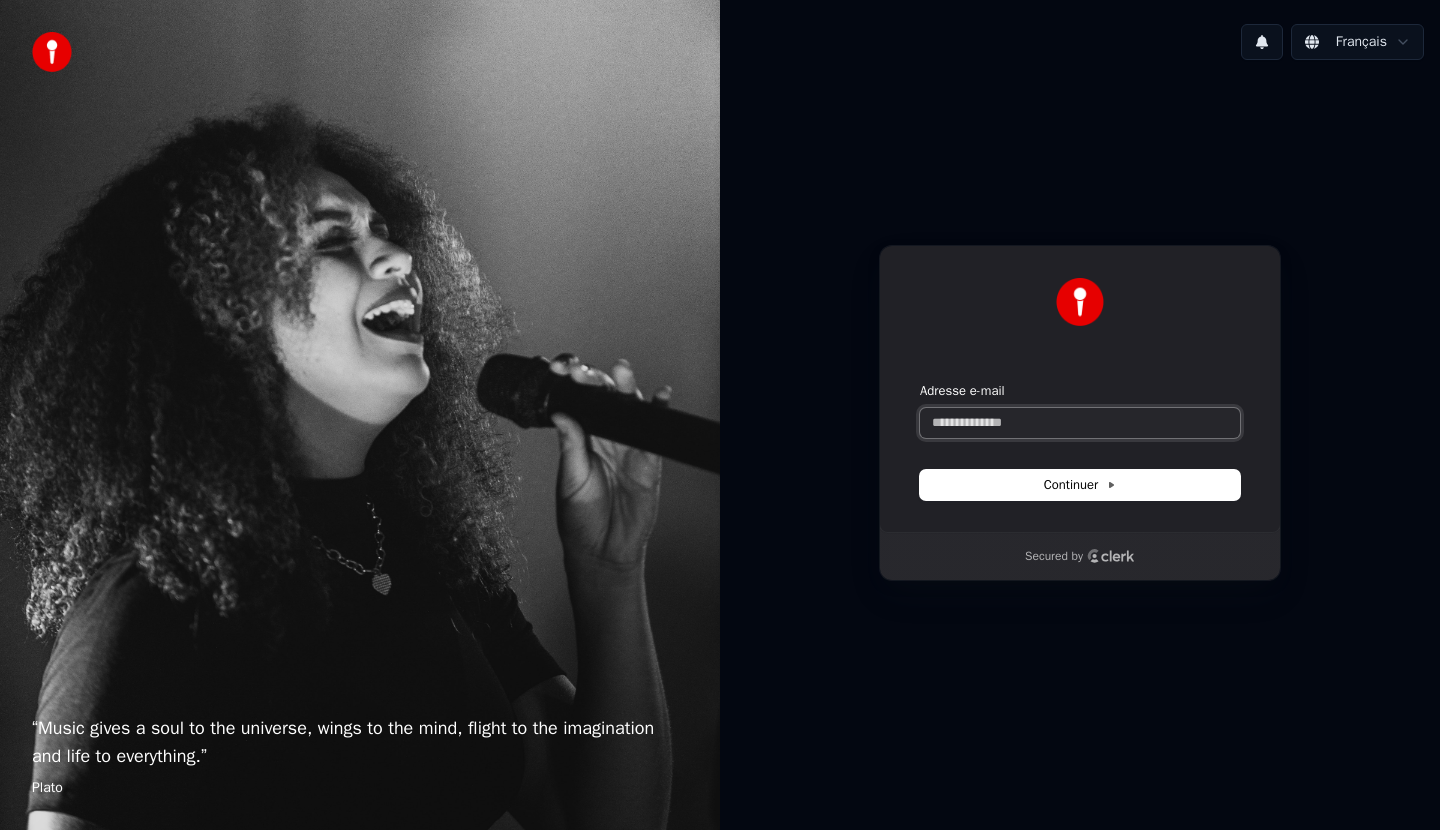 click on "Adresse e-mail" at bounding box center (1080, 423) 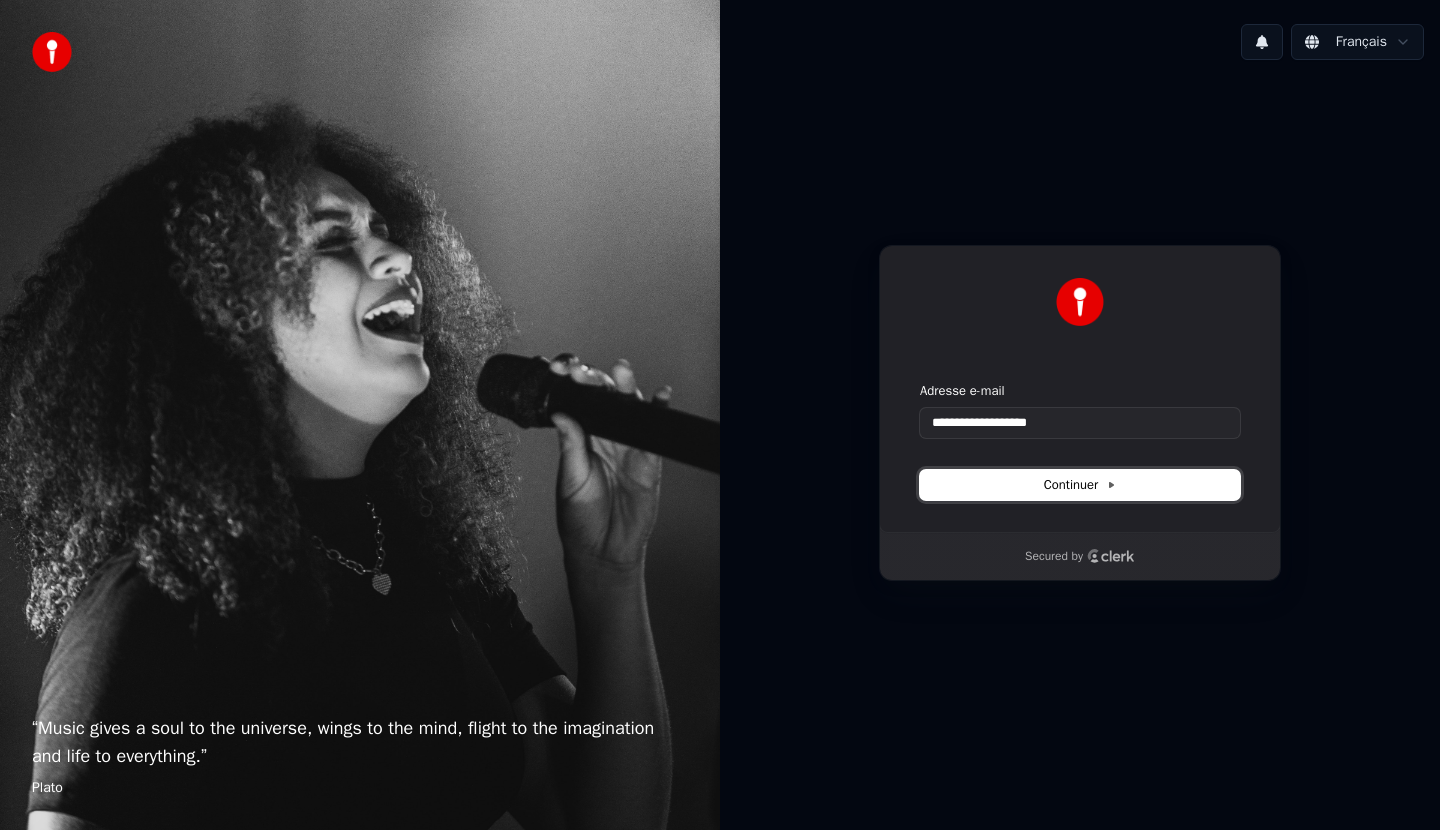 click on "Continuer" at bounding box center (1080, 485) 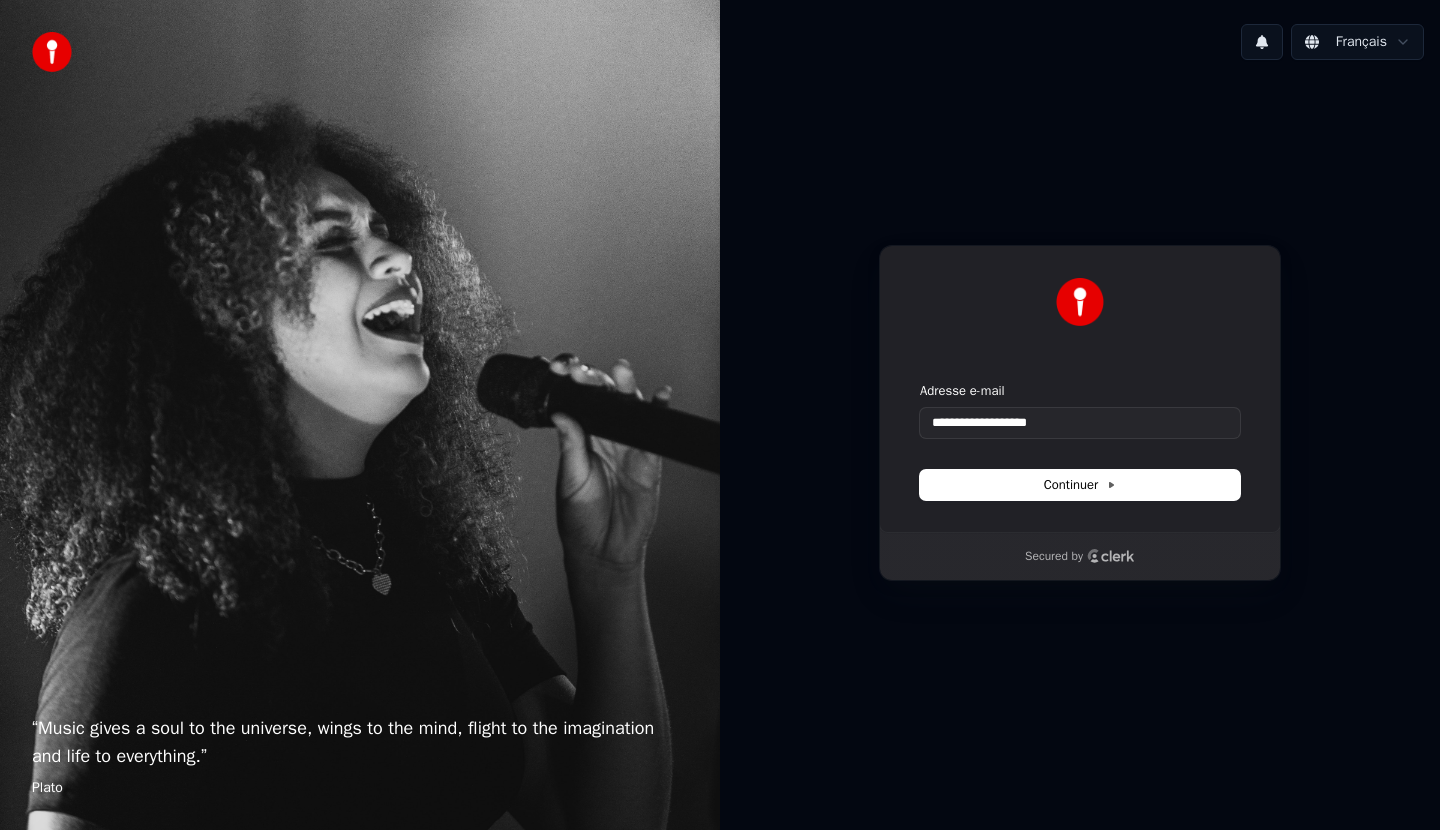 type on "**********" 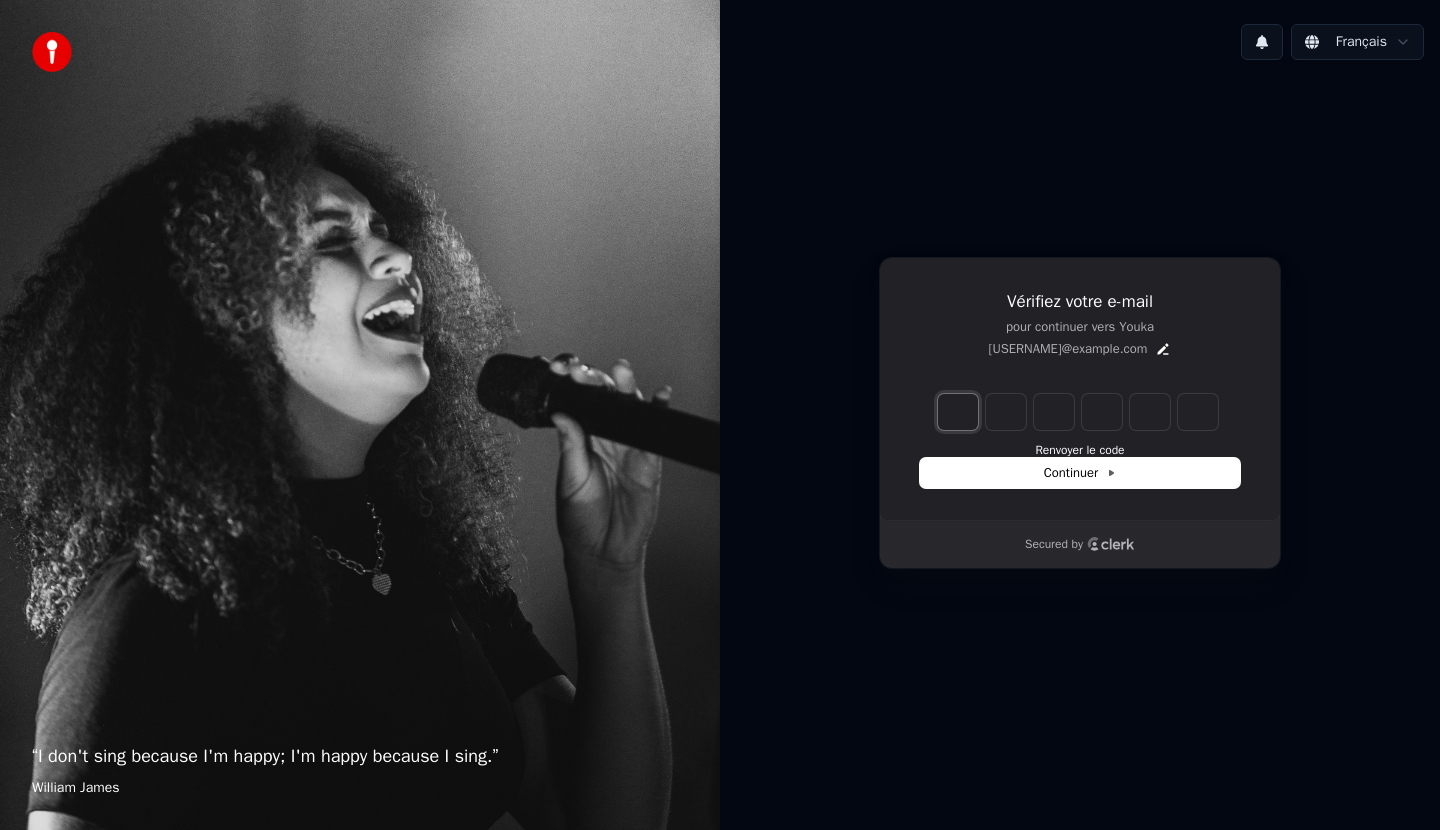click at bounding box center (958, 412) 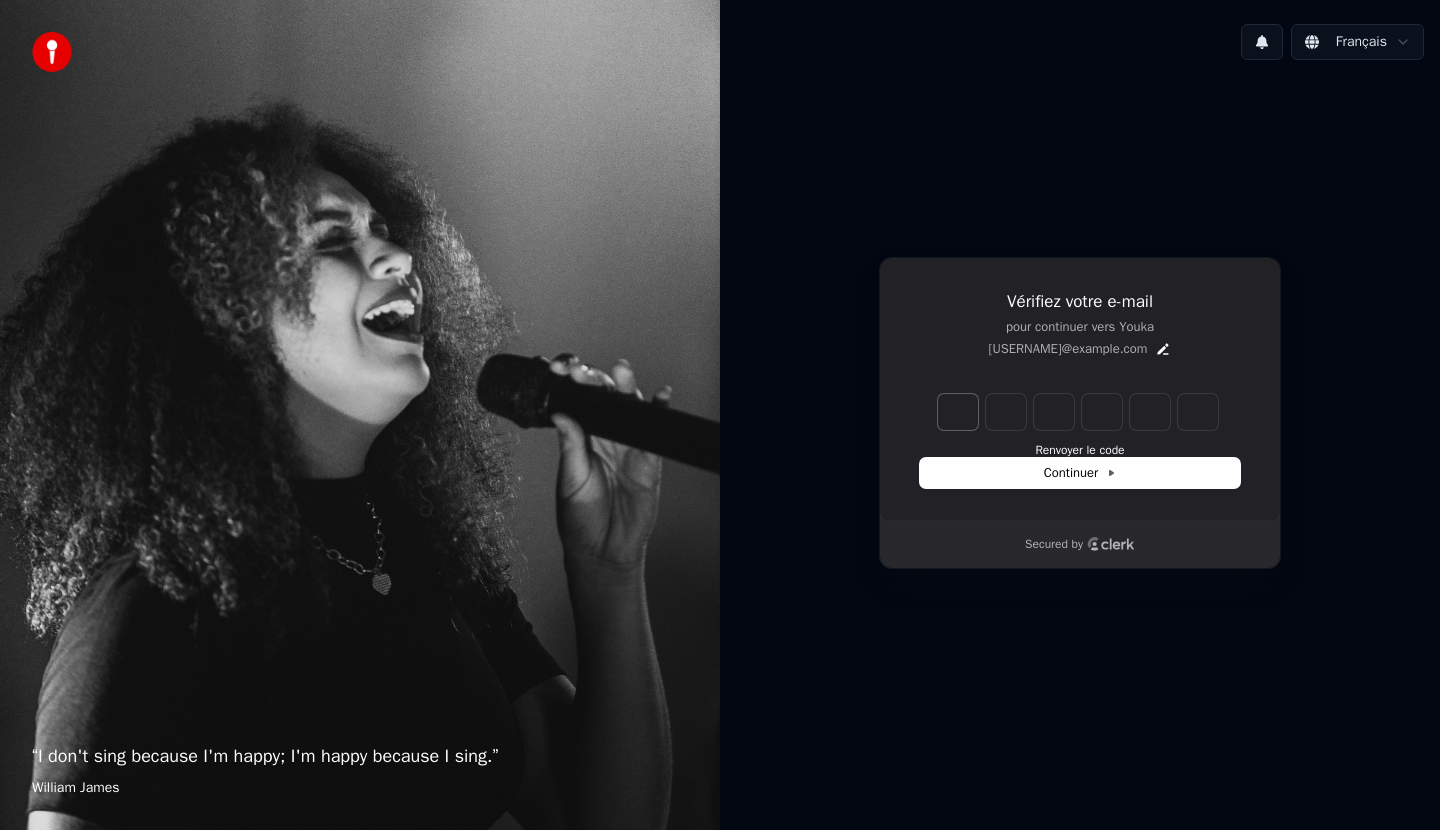 type on "******" 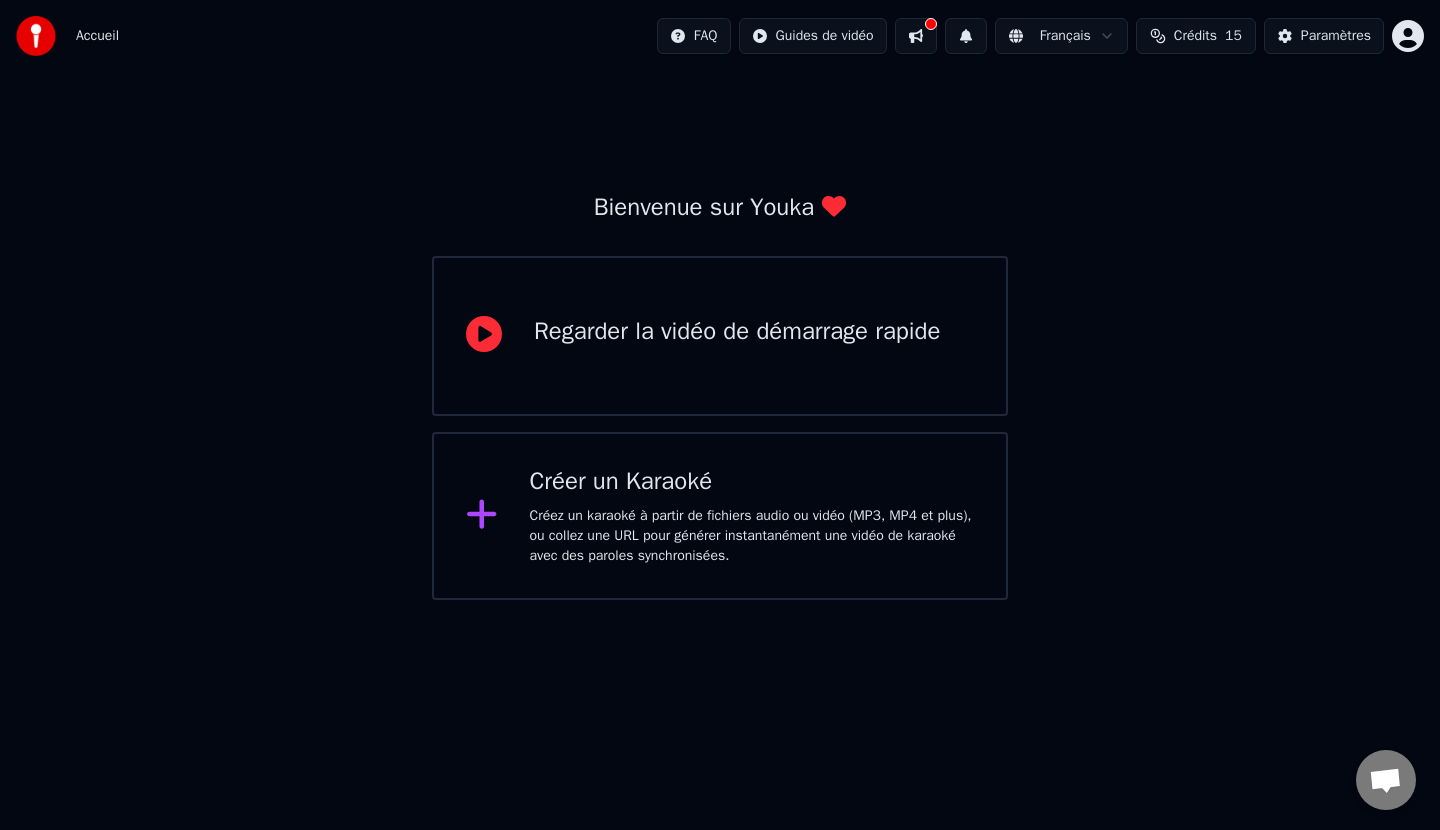click on "Créez un karaoké à partir de fichiers audio ou vidéo (MP3, MP4 et plus), ou collez une URL pour générer instantanément une vidéo de karaoké avec des paroles synchronisées." at bounding box center (752, 536) 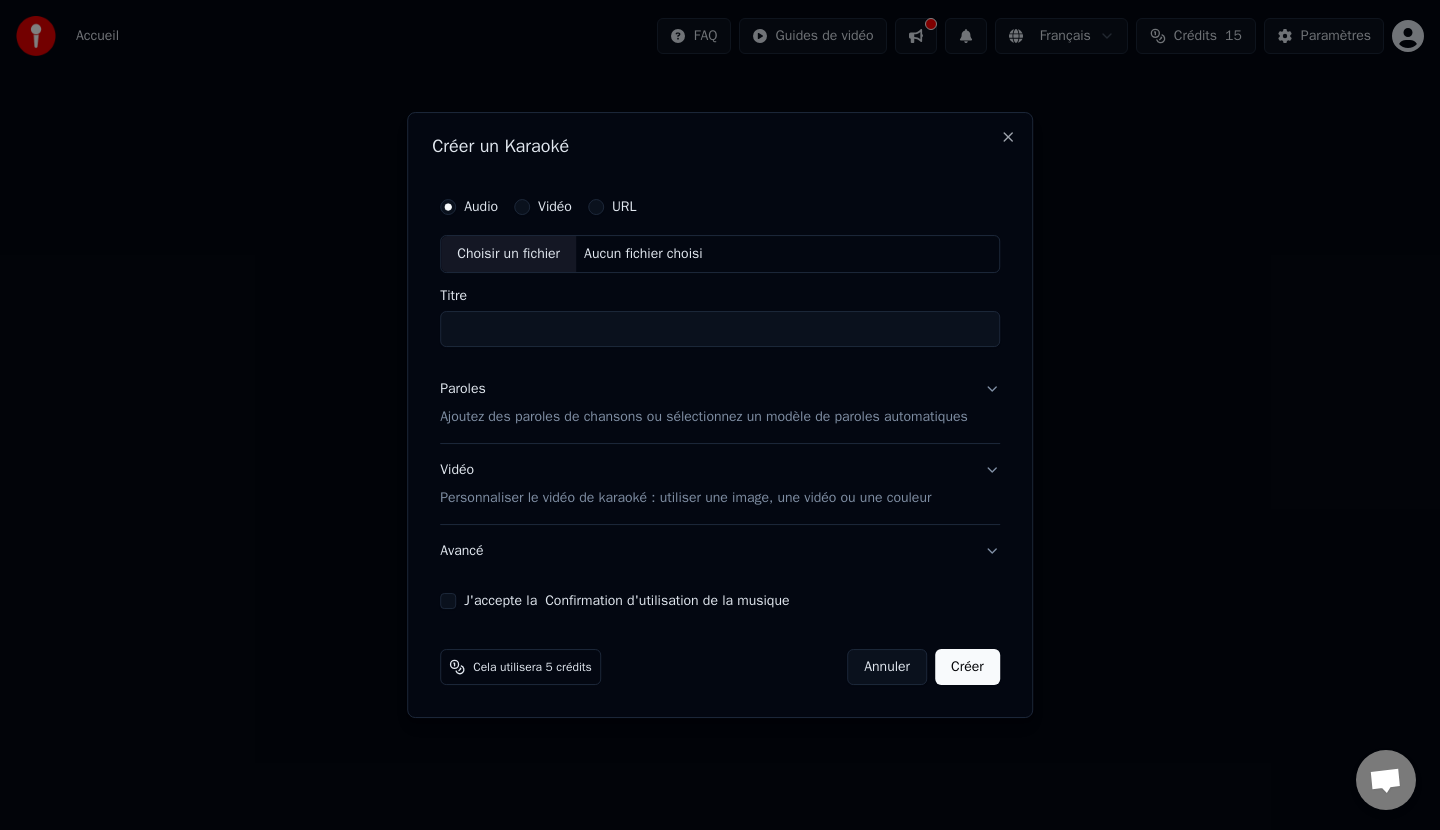 click on "Vidéo" at bounding box center [522, 207] 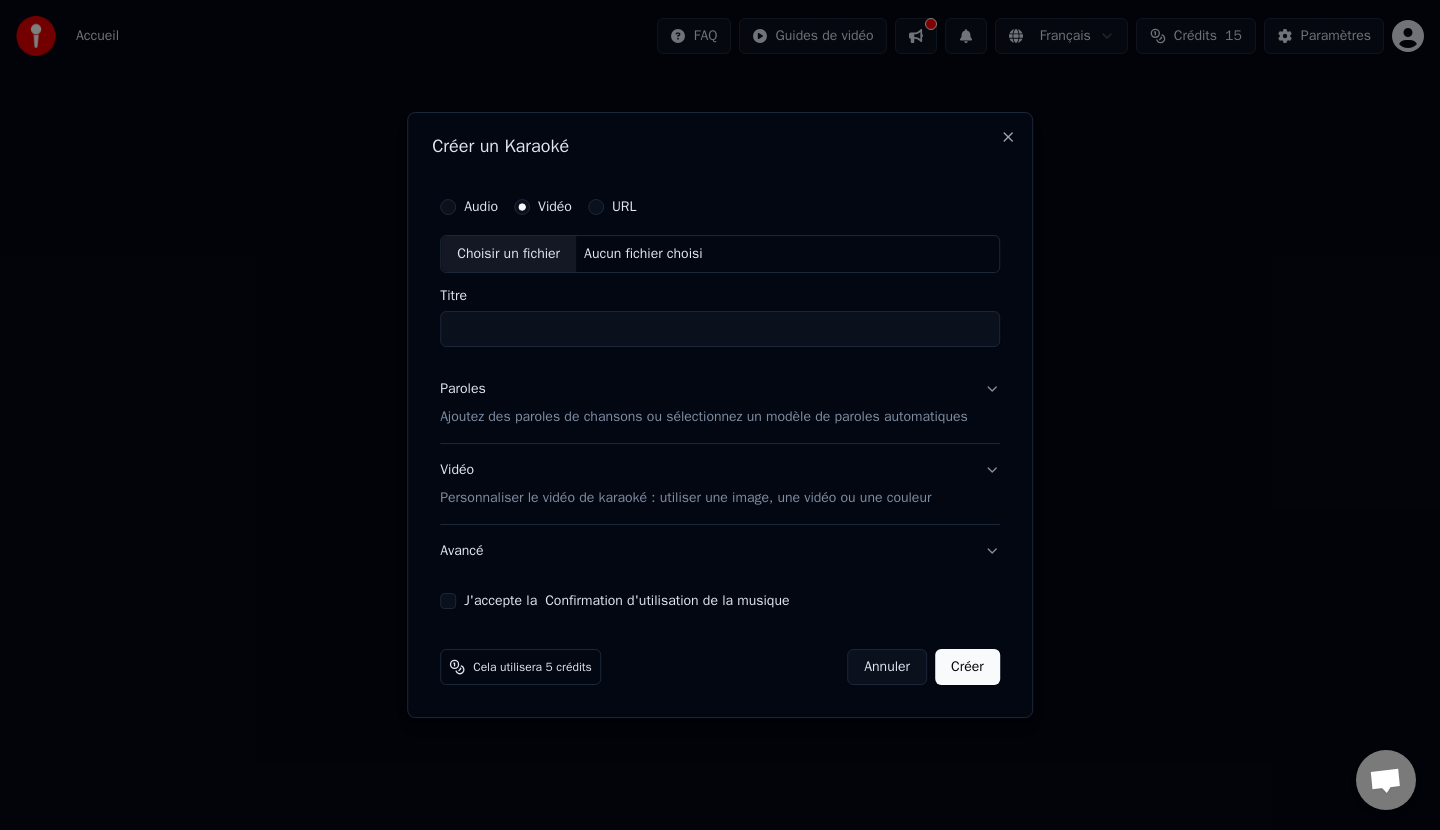 click on "Choisir un fichier" at bounding box center (508, 254) 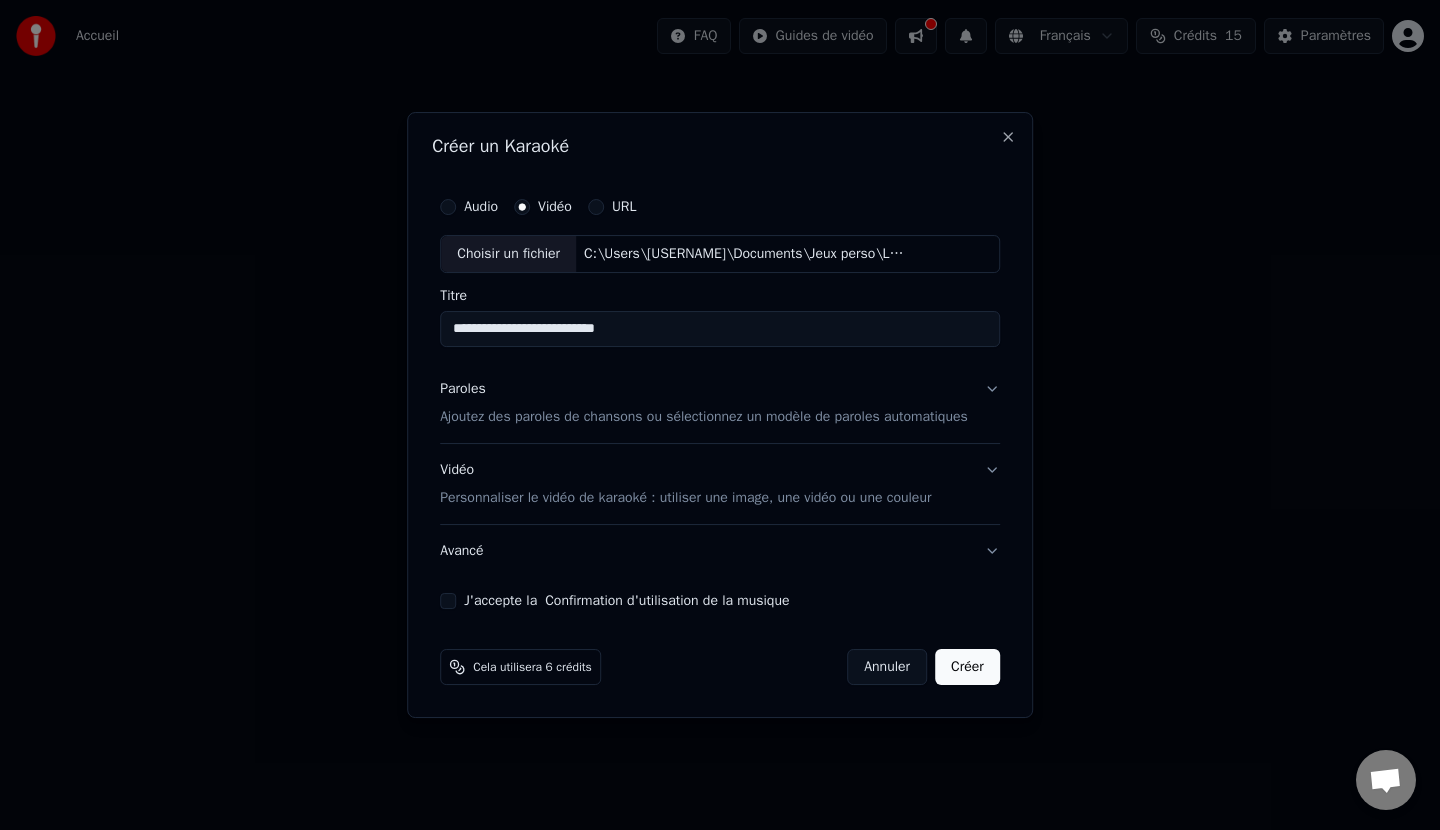 type on "**********" 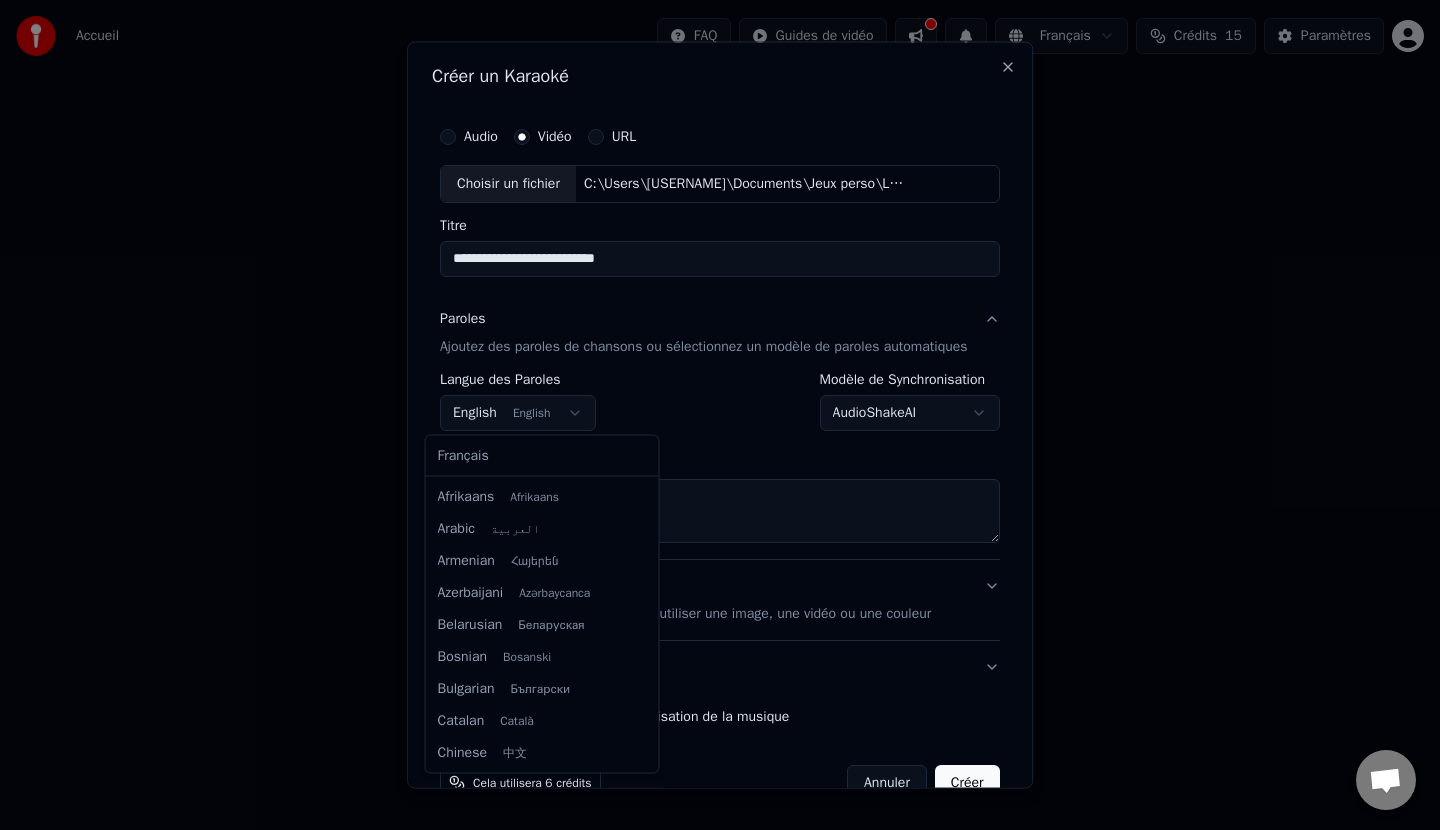 click on "**********" at bounding box center (720, 300) 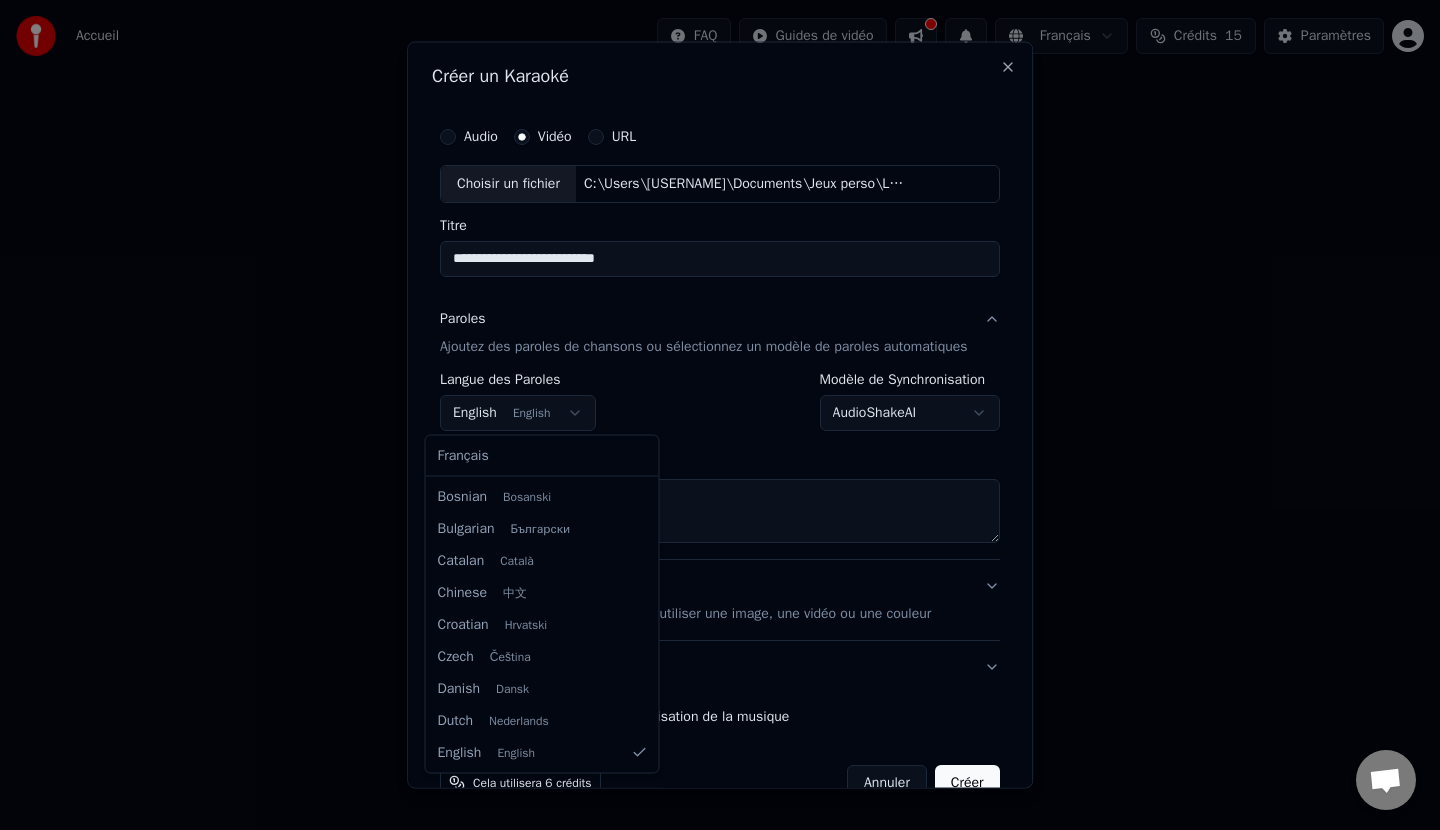 select on "**" 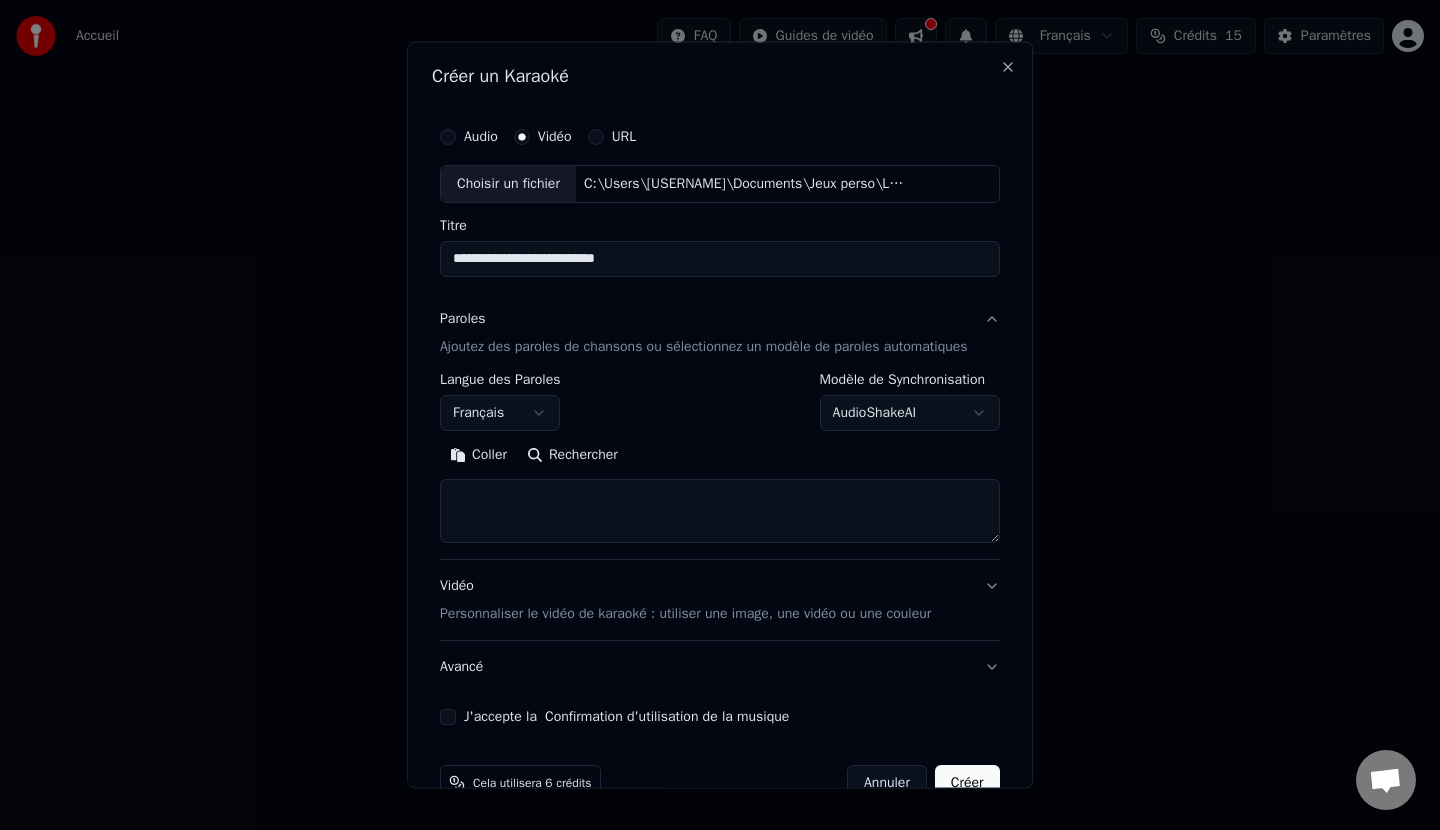 click on "**********" at bounding box center [720, 300] 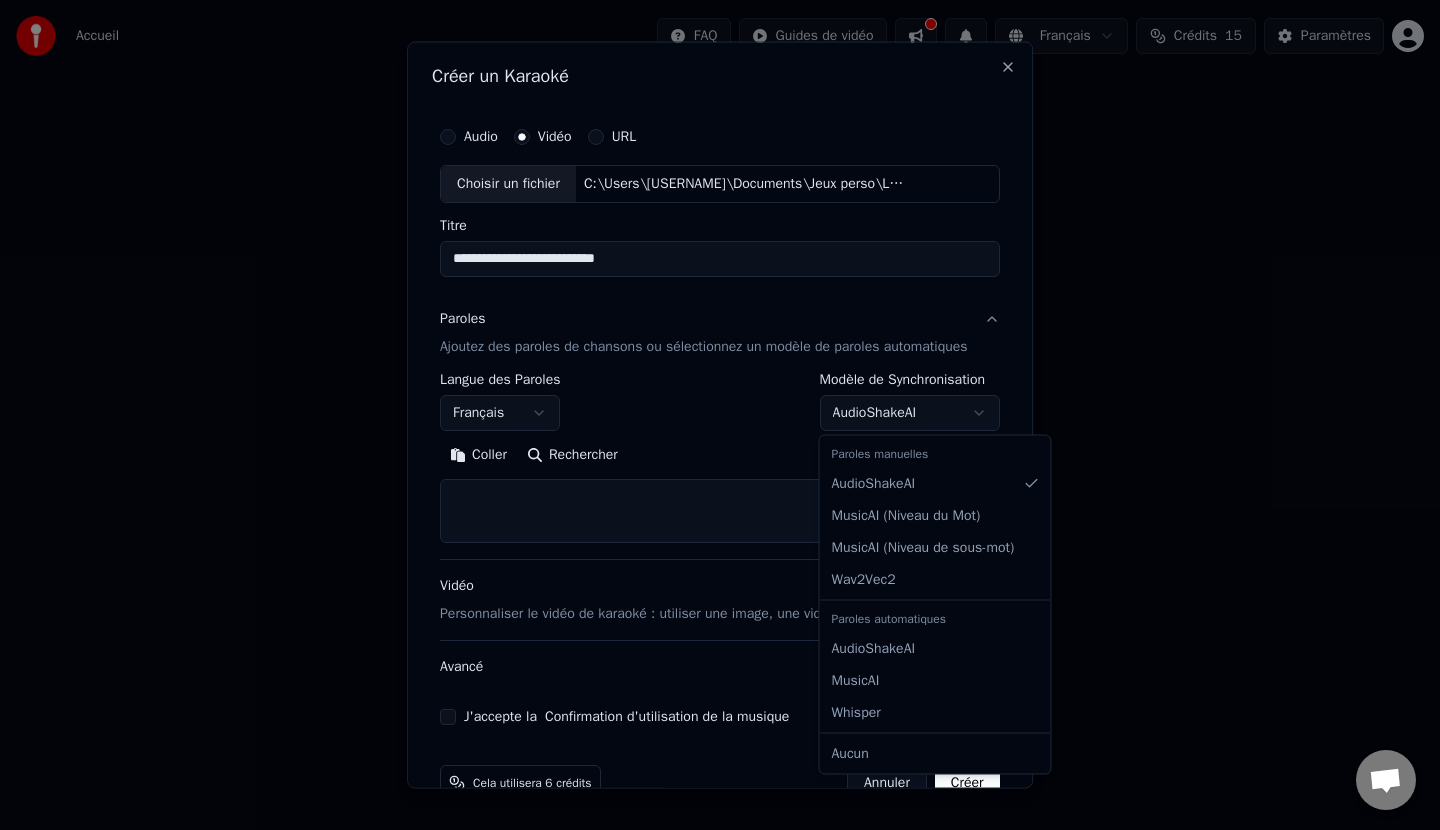 select on "**********" 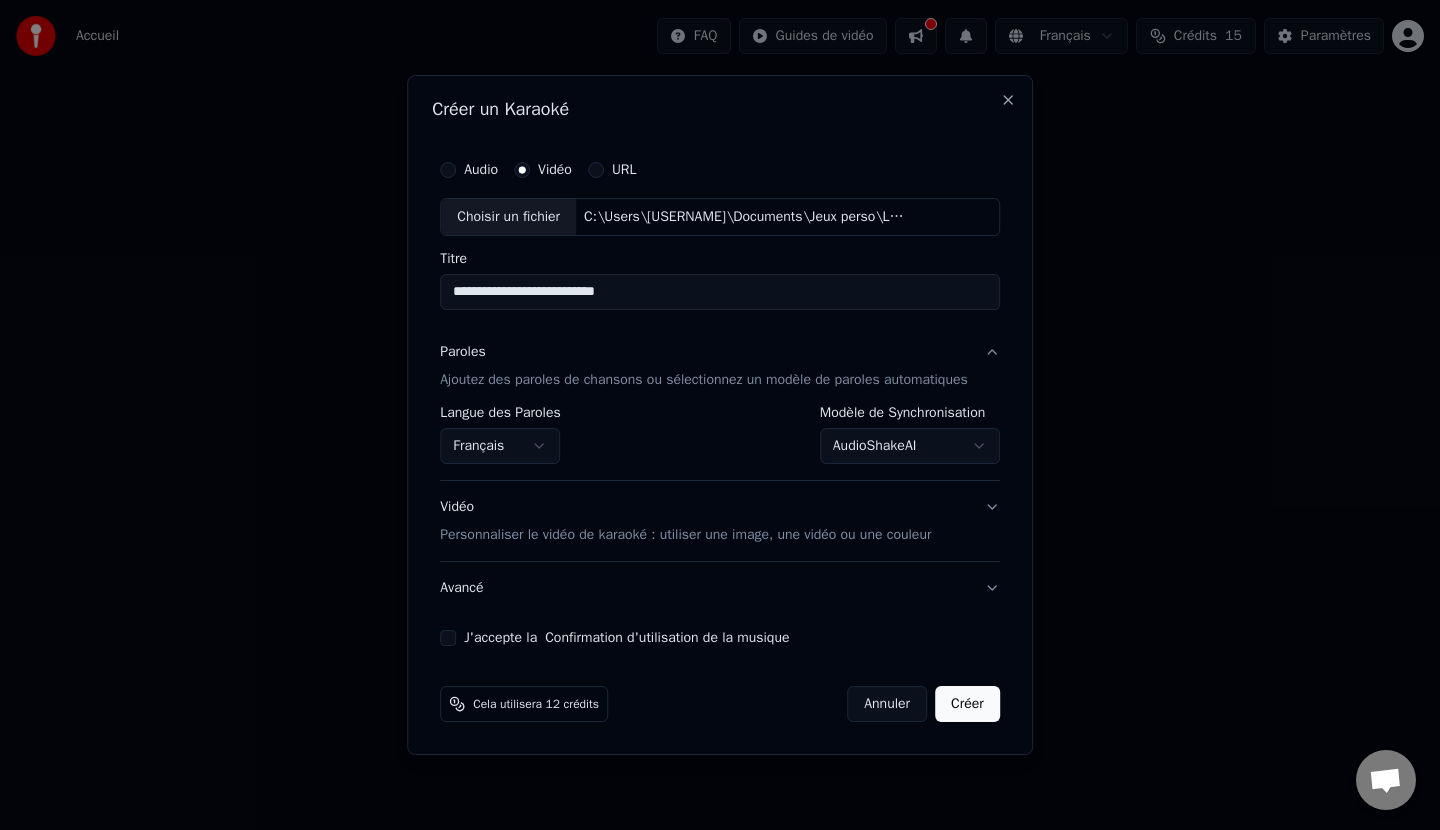 click on "J'accepte la   Confirmation d'utilisation de la musique" at bounding box center [448, 638] 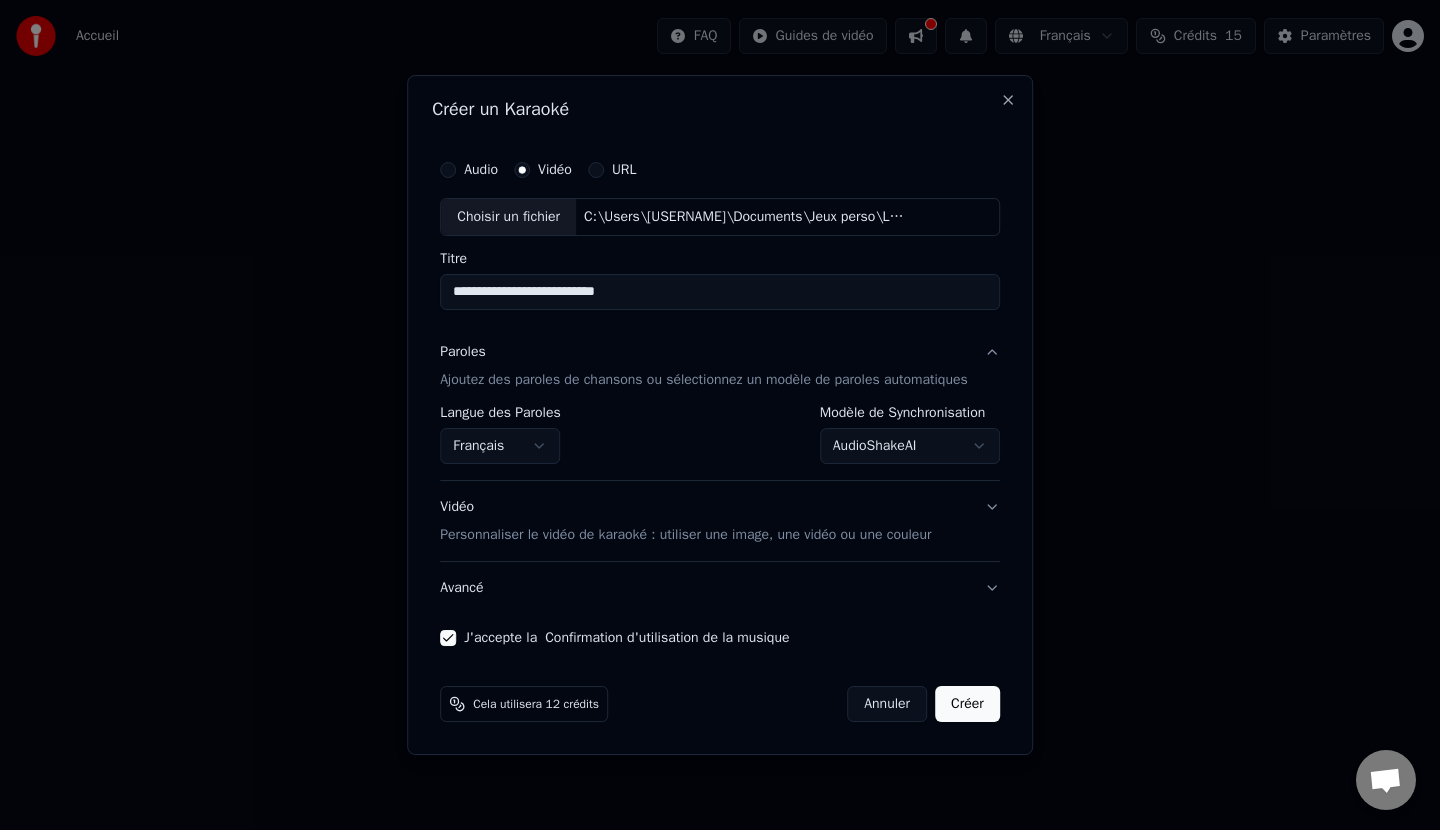 click on "Créer" at bounding box center (967, 704) 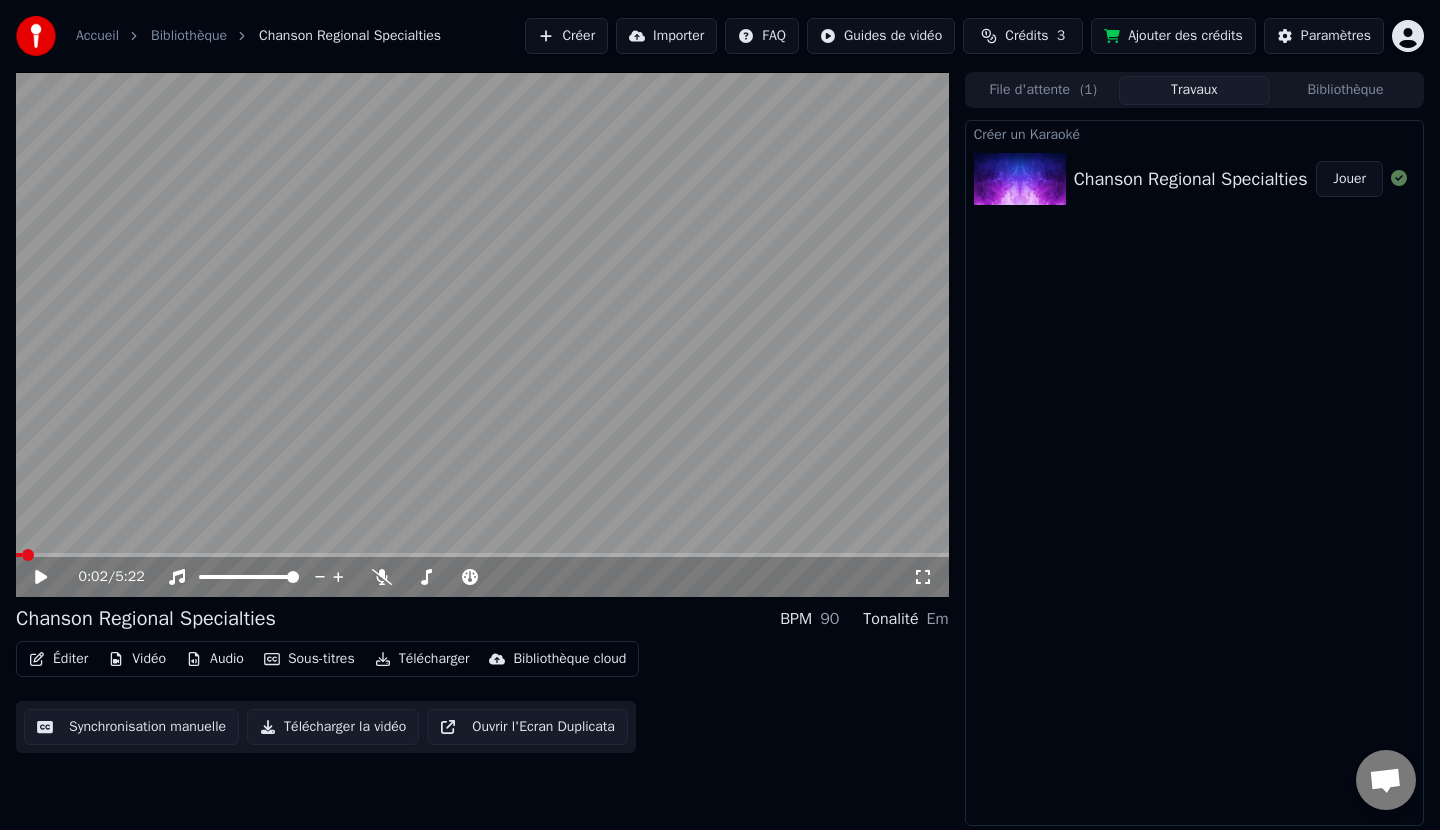 click at bounding box center [19, 555] 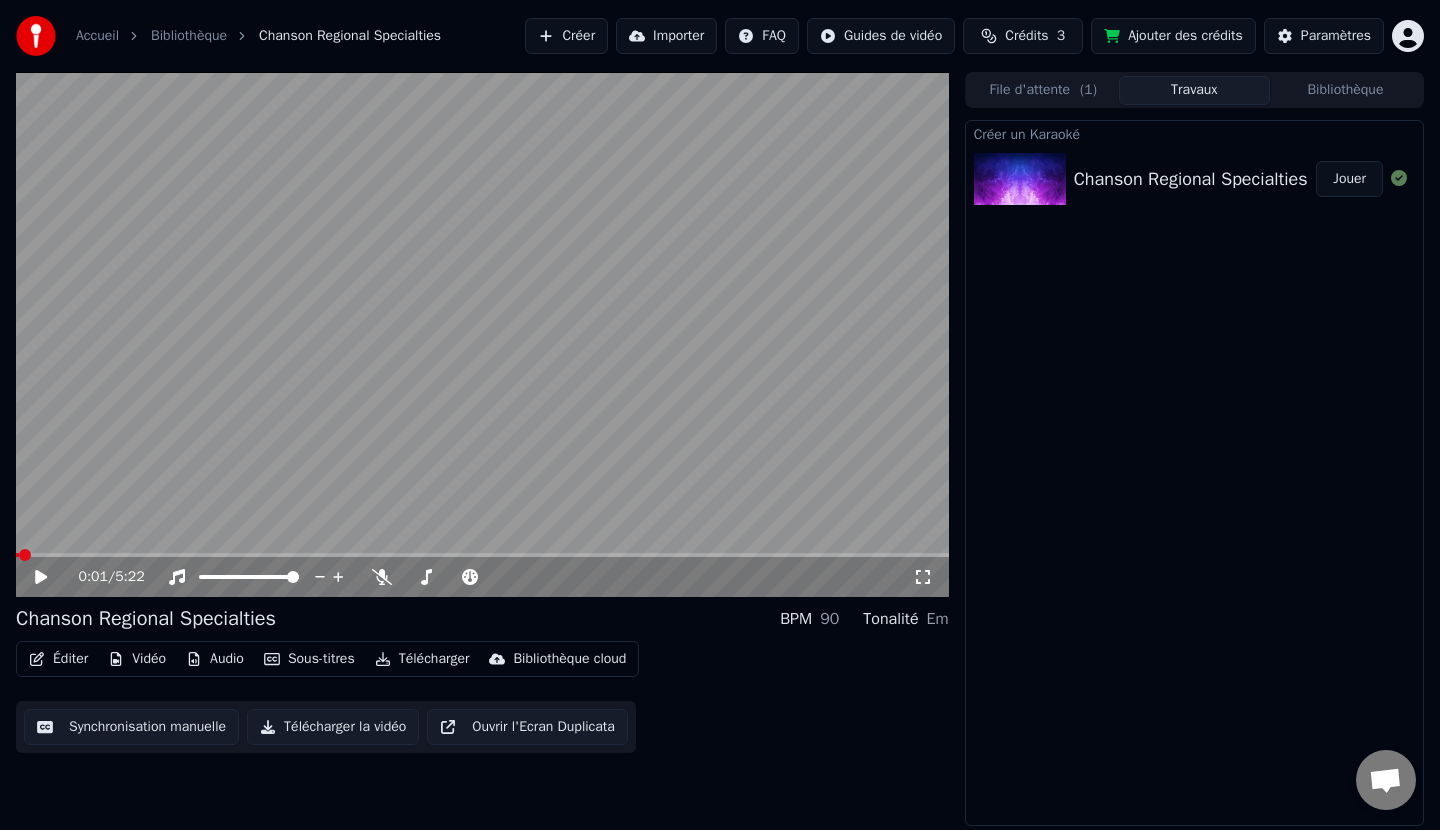 click at bounding box center [17, 555] 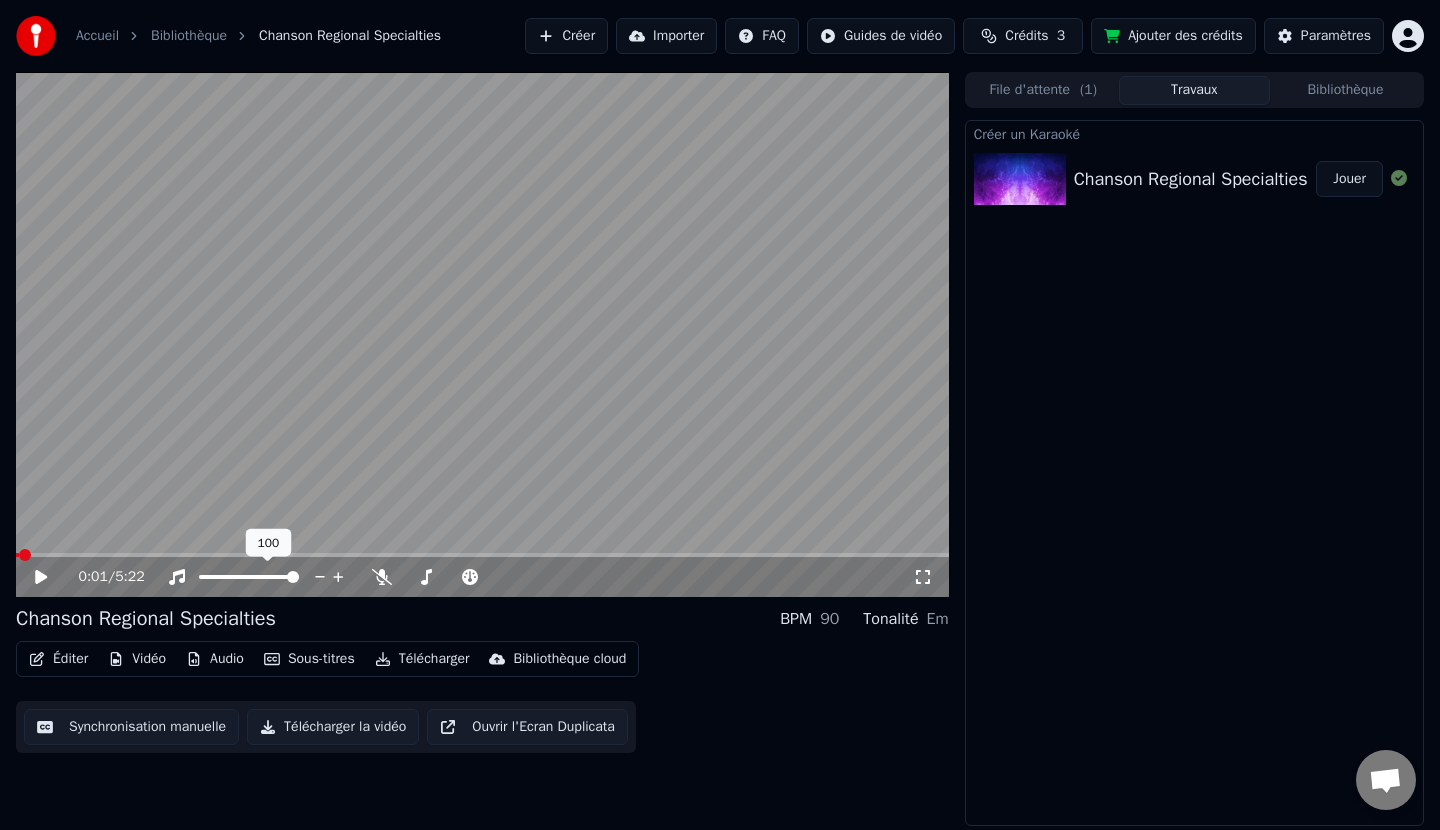 click at bounding box center (249, 577) 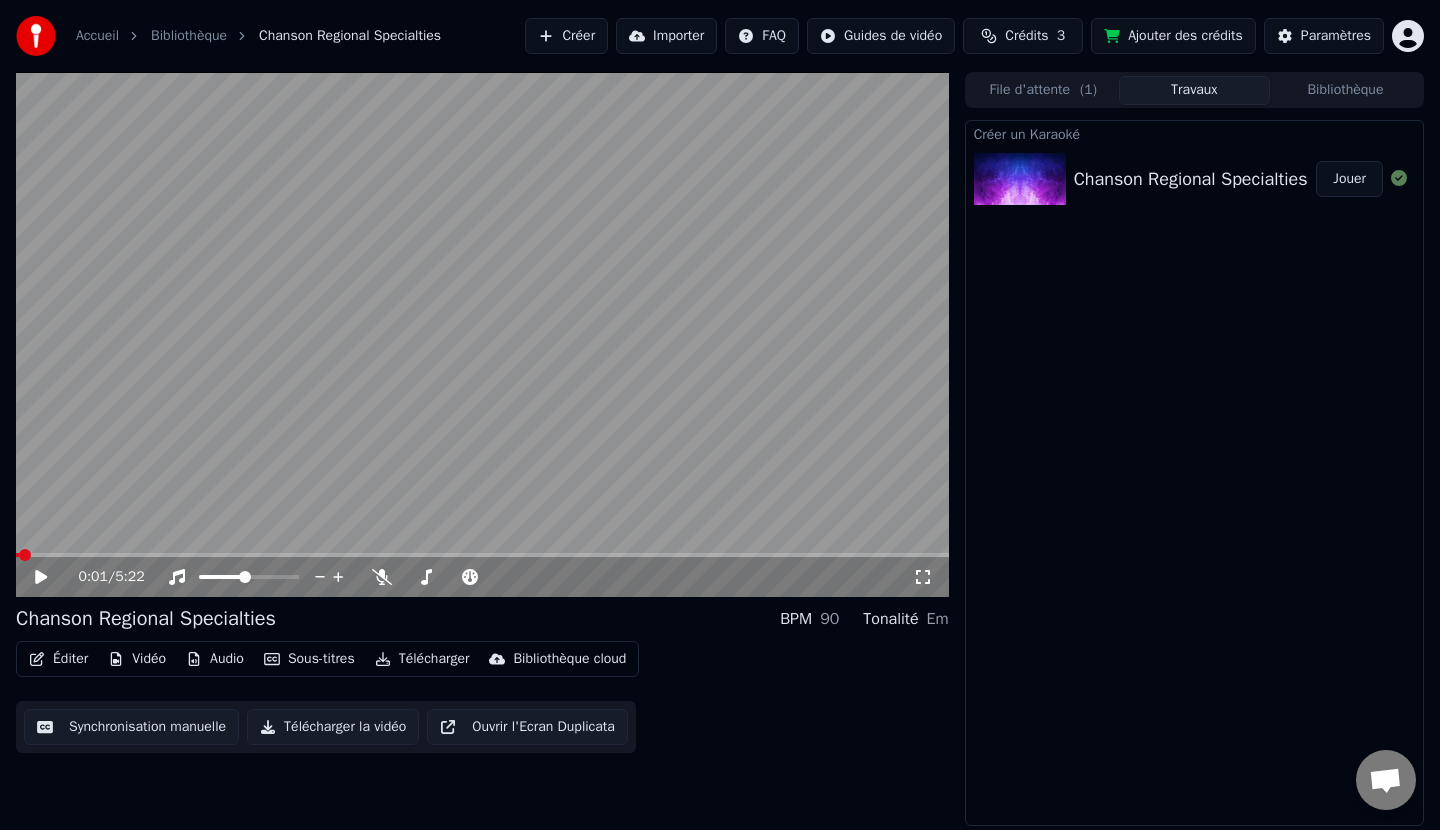 click 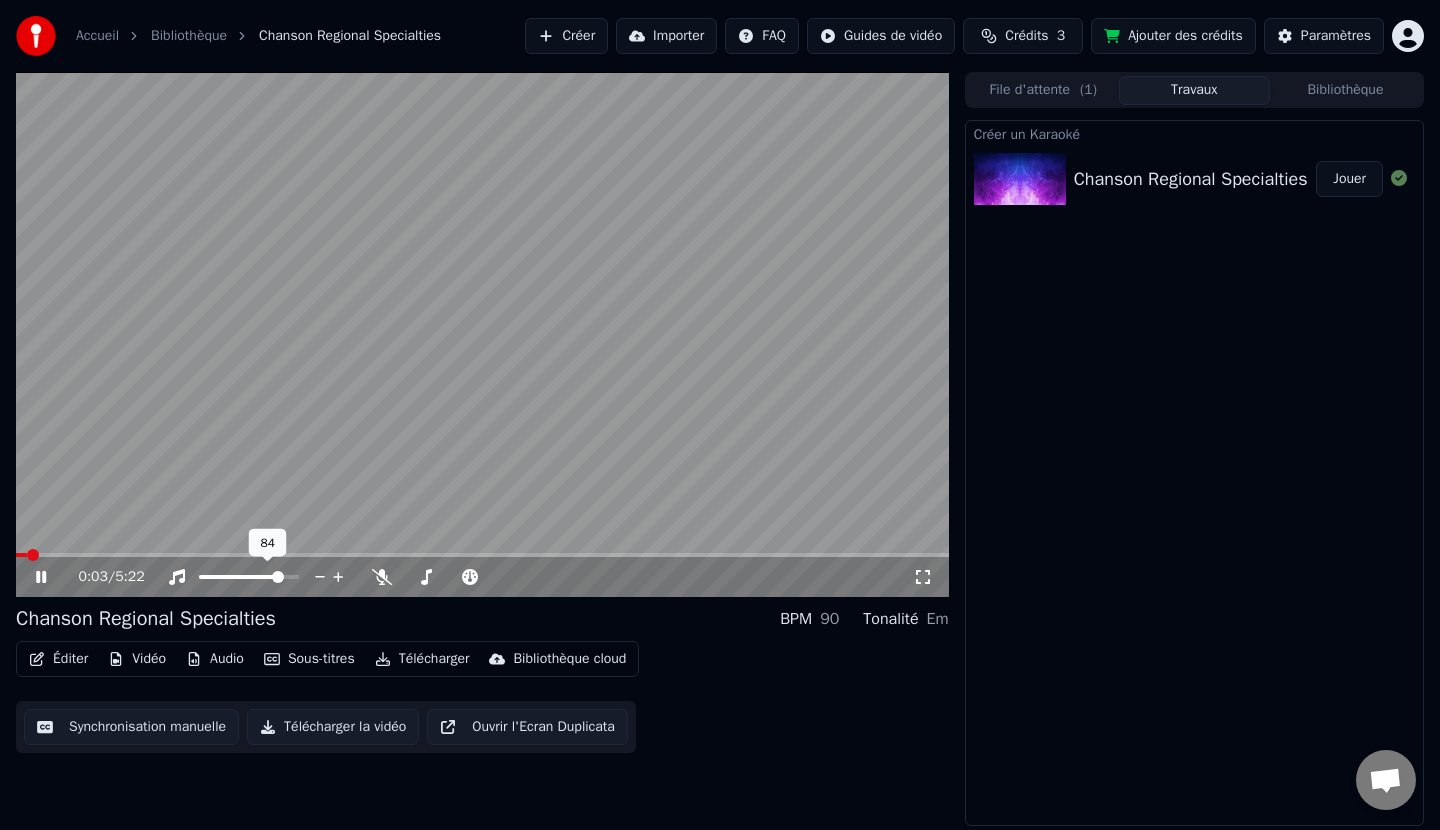 click at bounding box center (249, 577) 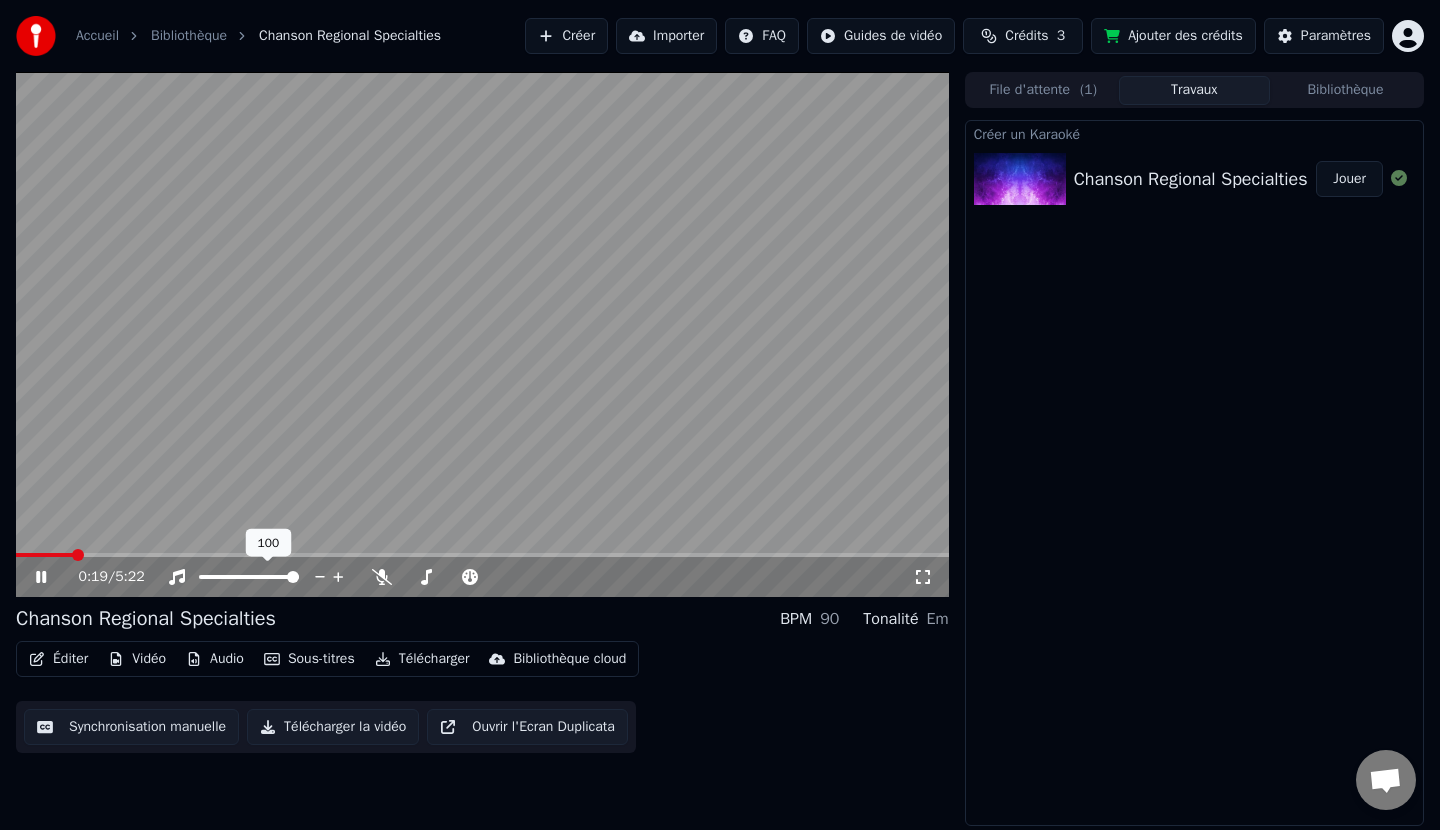 click at bounding box center [293, 577] 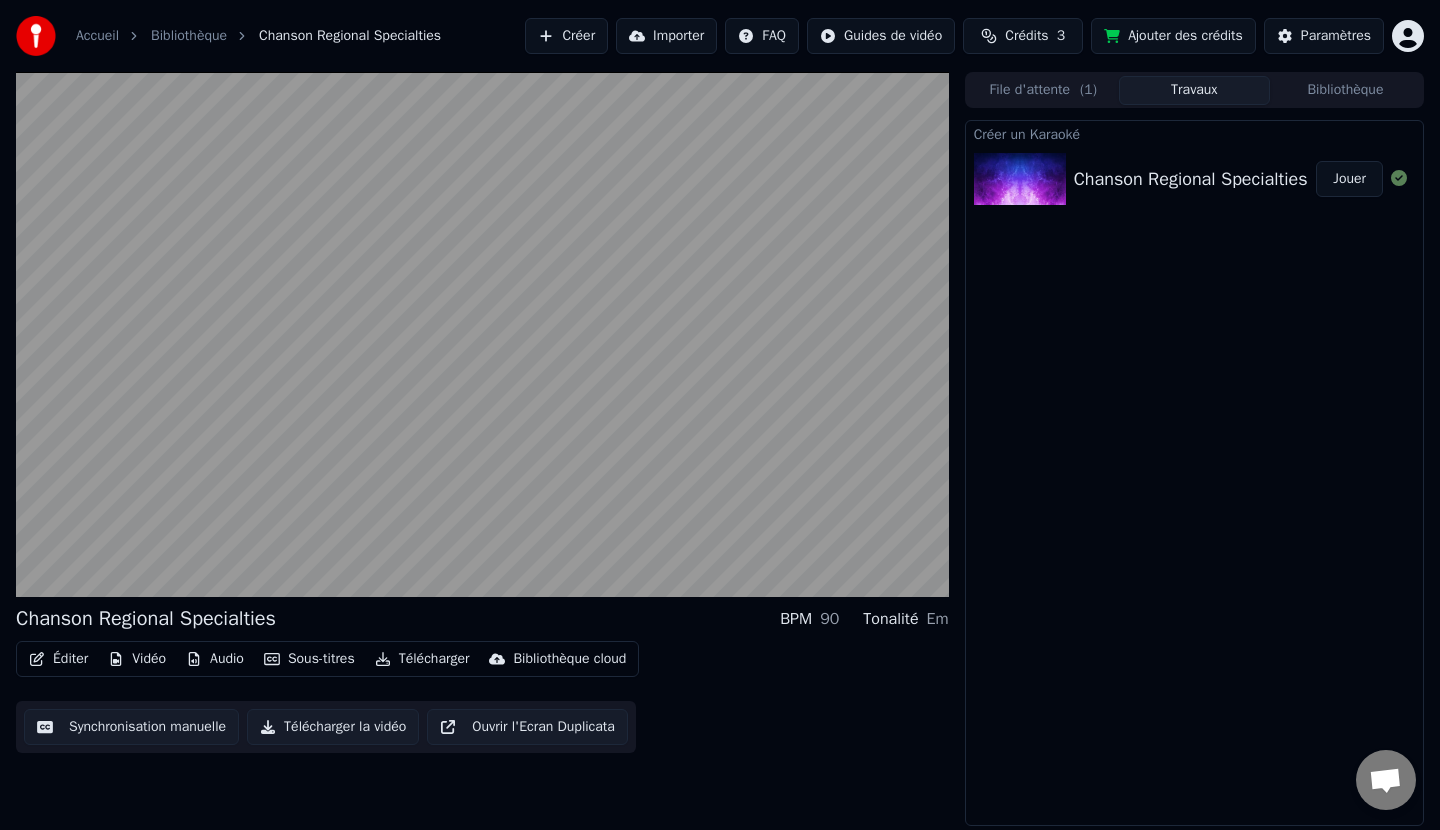 click on "Éditer Vidéo Audio Sous-titres Télécharger Bibliothèque cloud Synchronisation manuelle Télécharger la vidéo Ouvrir l'Ecran Duplicata" at bounding box center (482, 697) 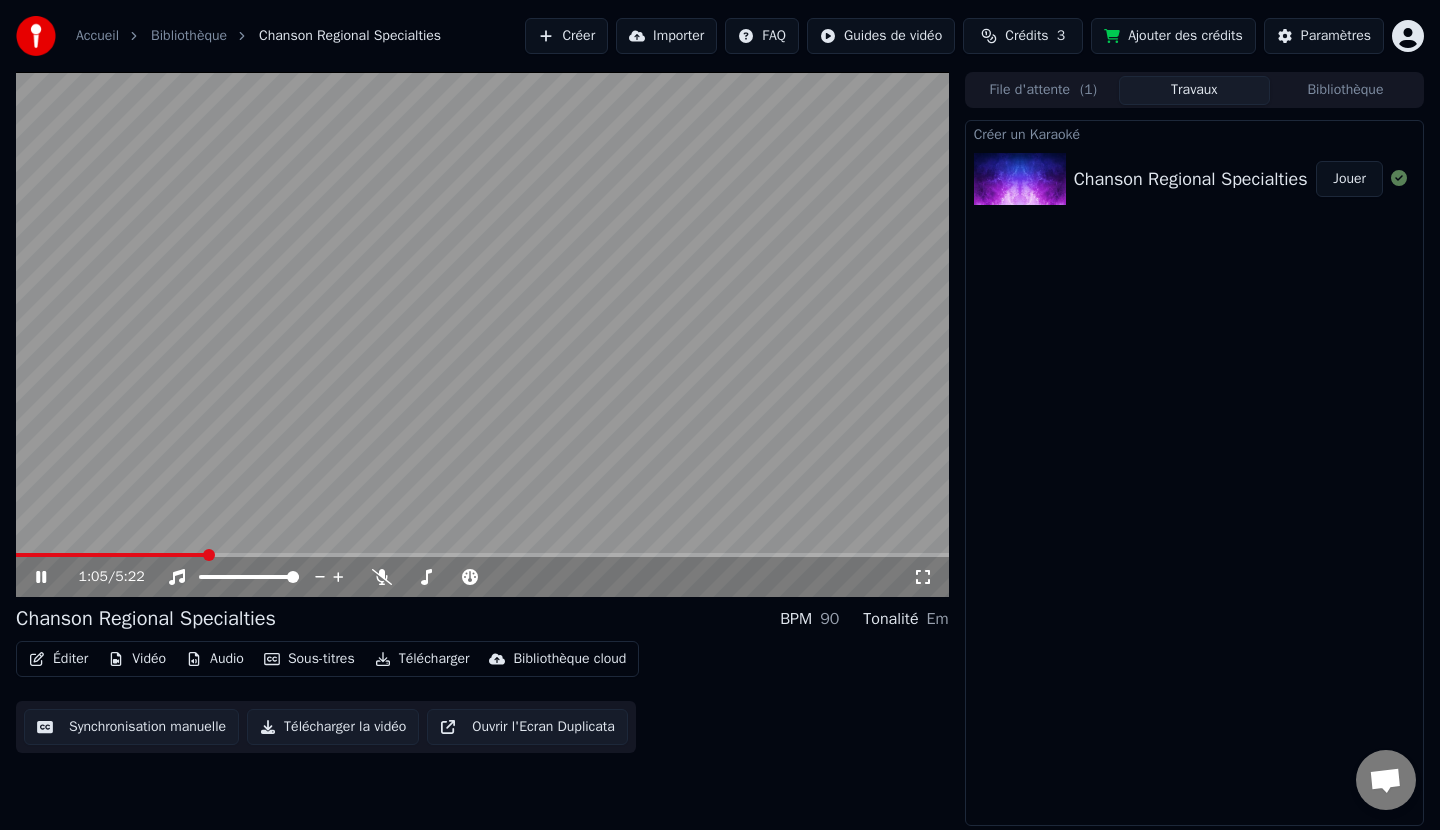 click 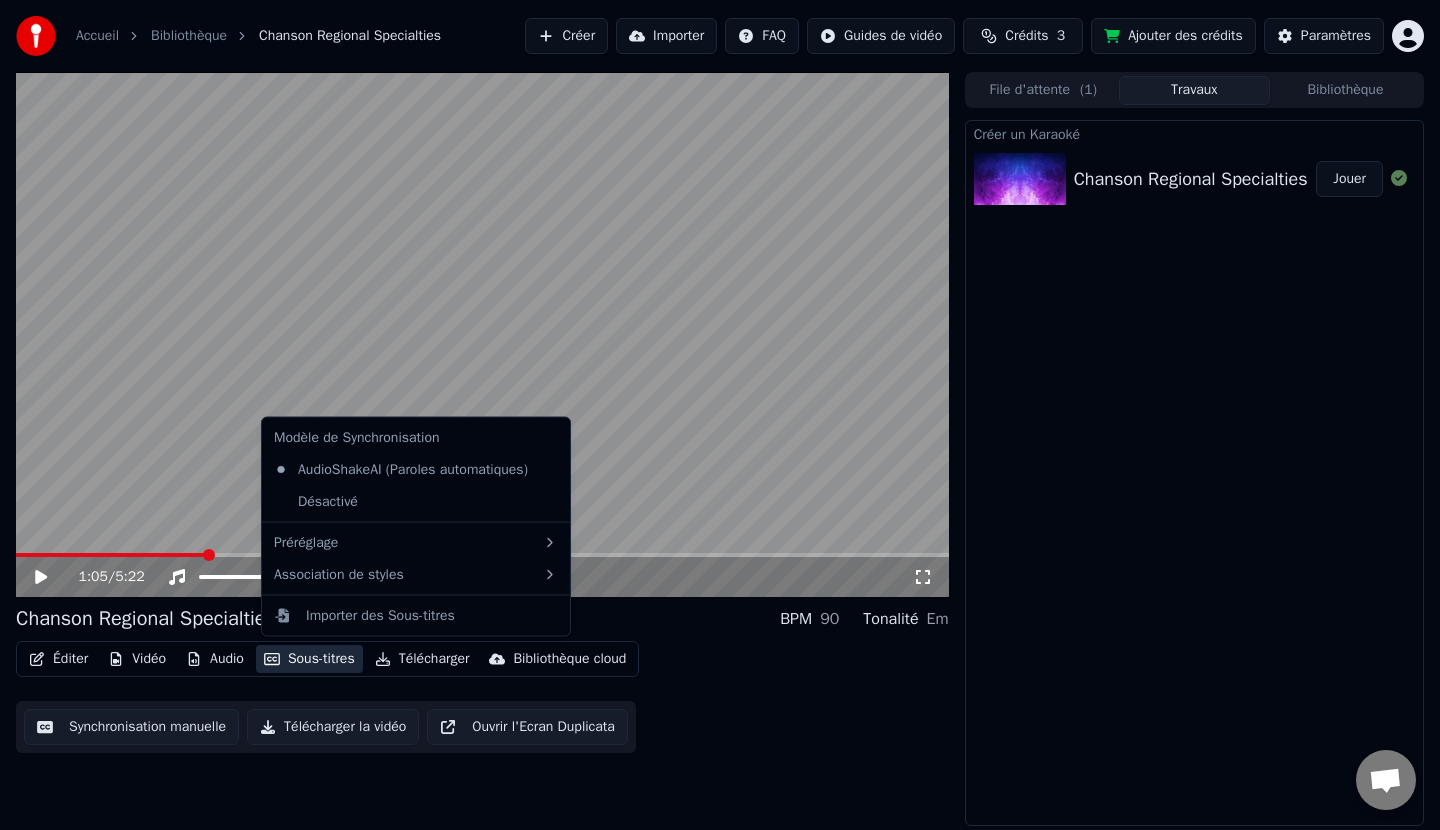 click on "Sous-titres" at bounding box center (309, 659) 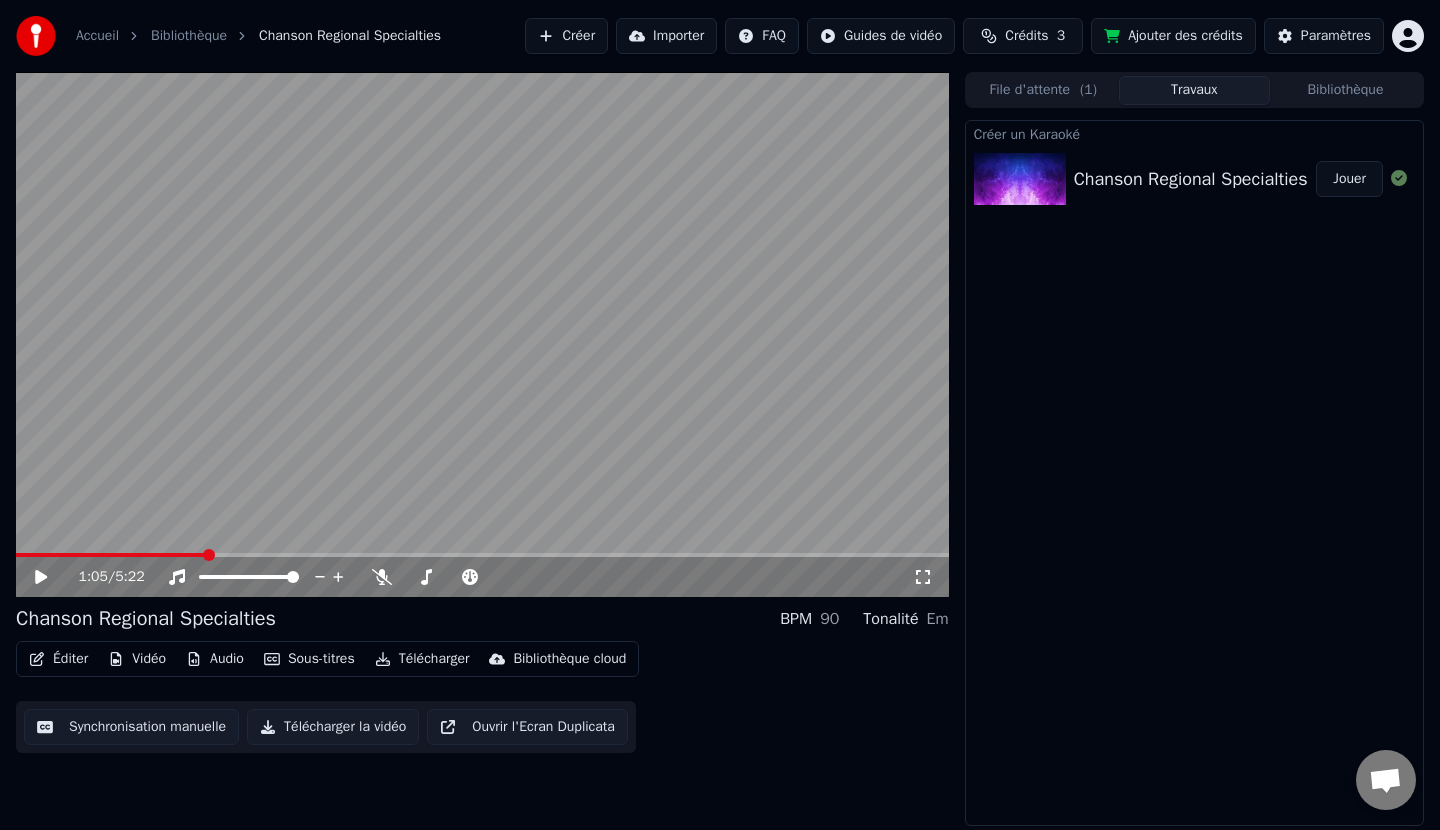 click on "Travaux" at bounding box center [1194, 90] 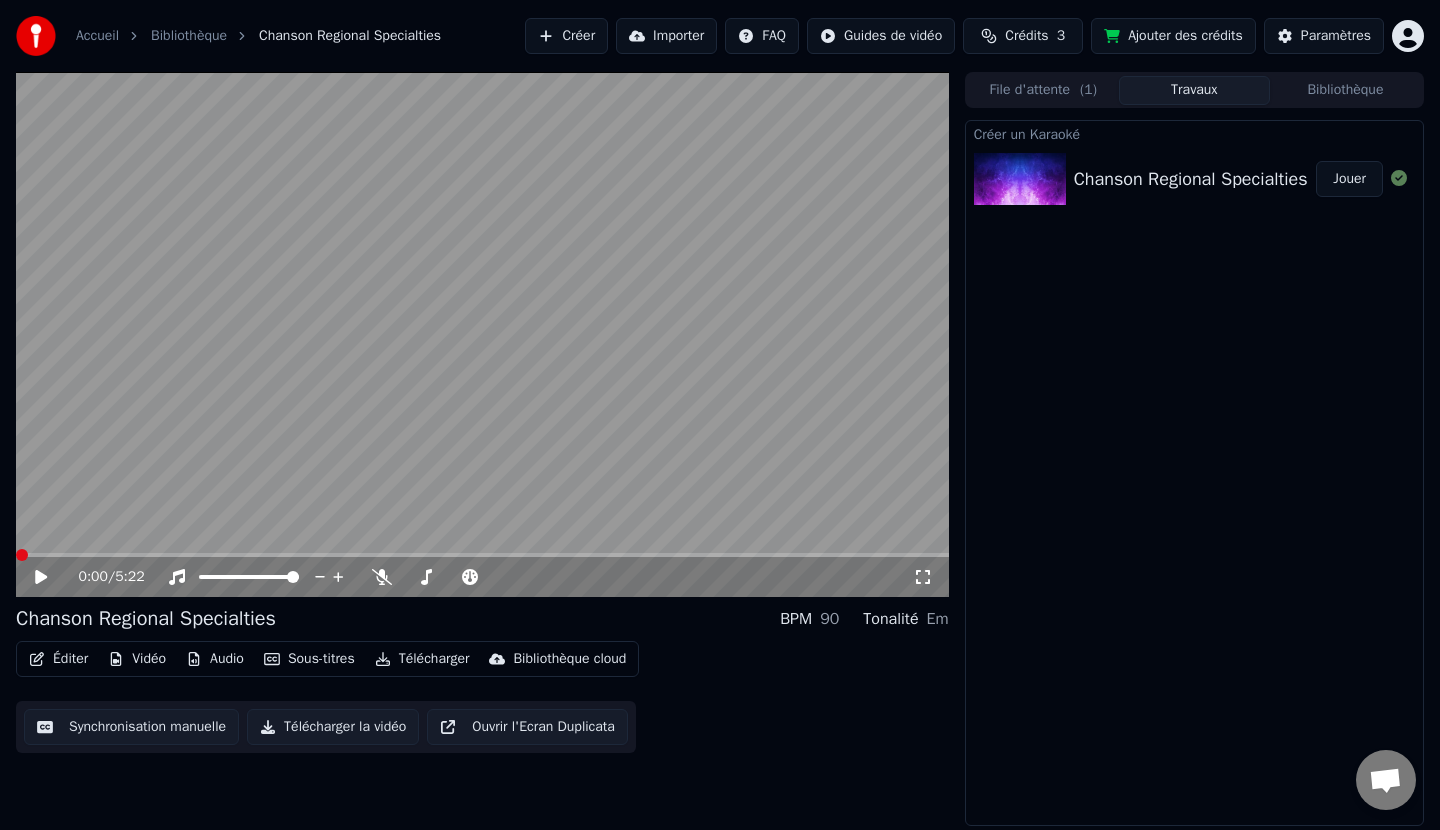 click at bounding box center [22, 555] 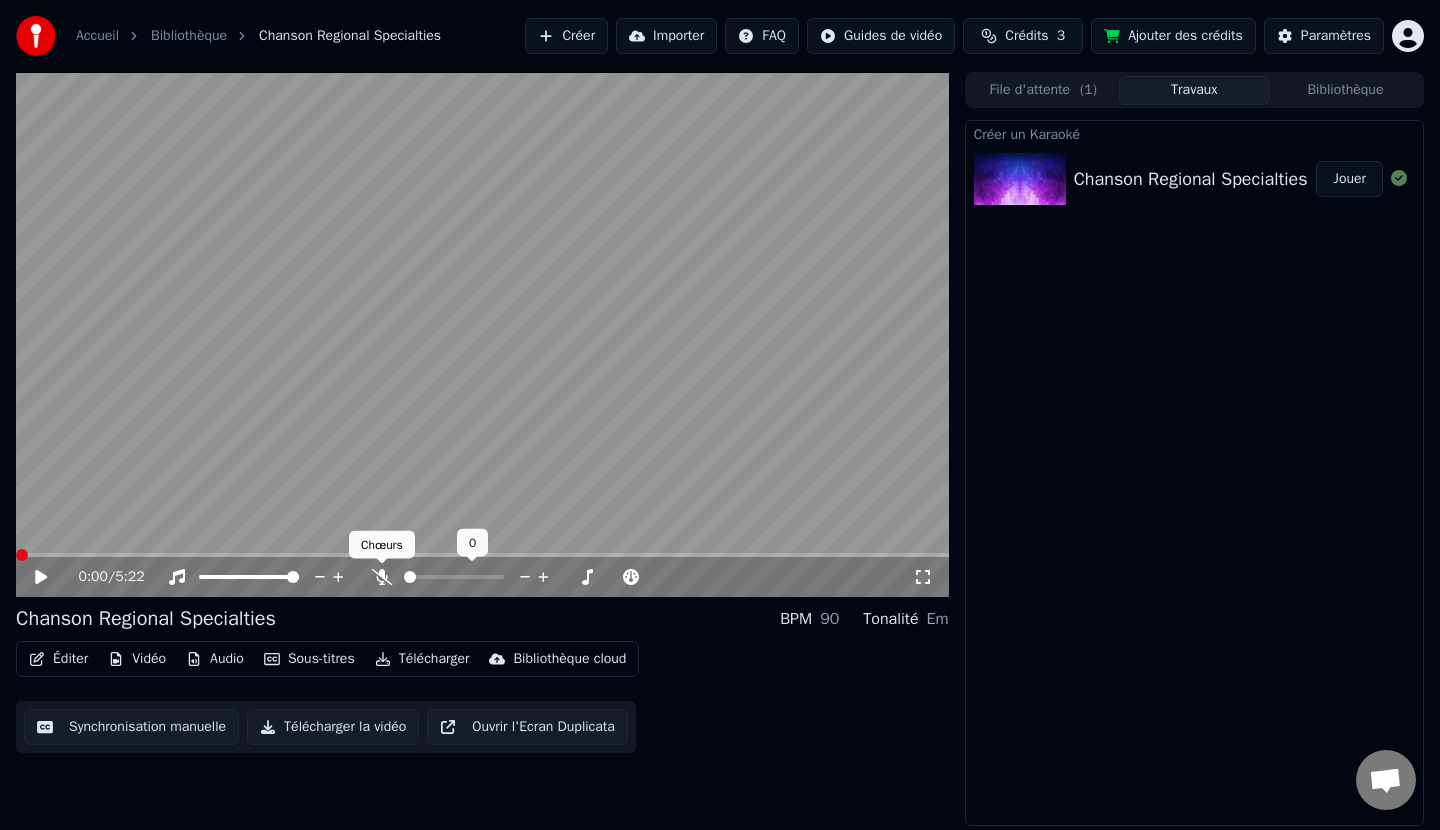 click 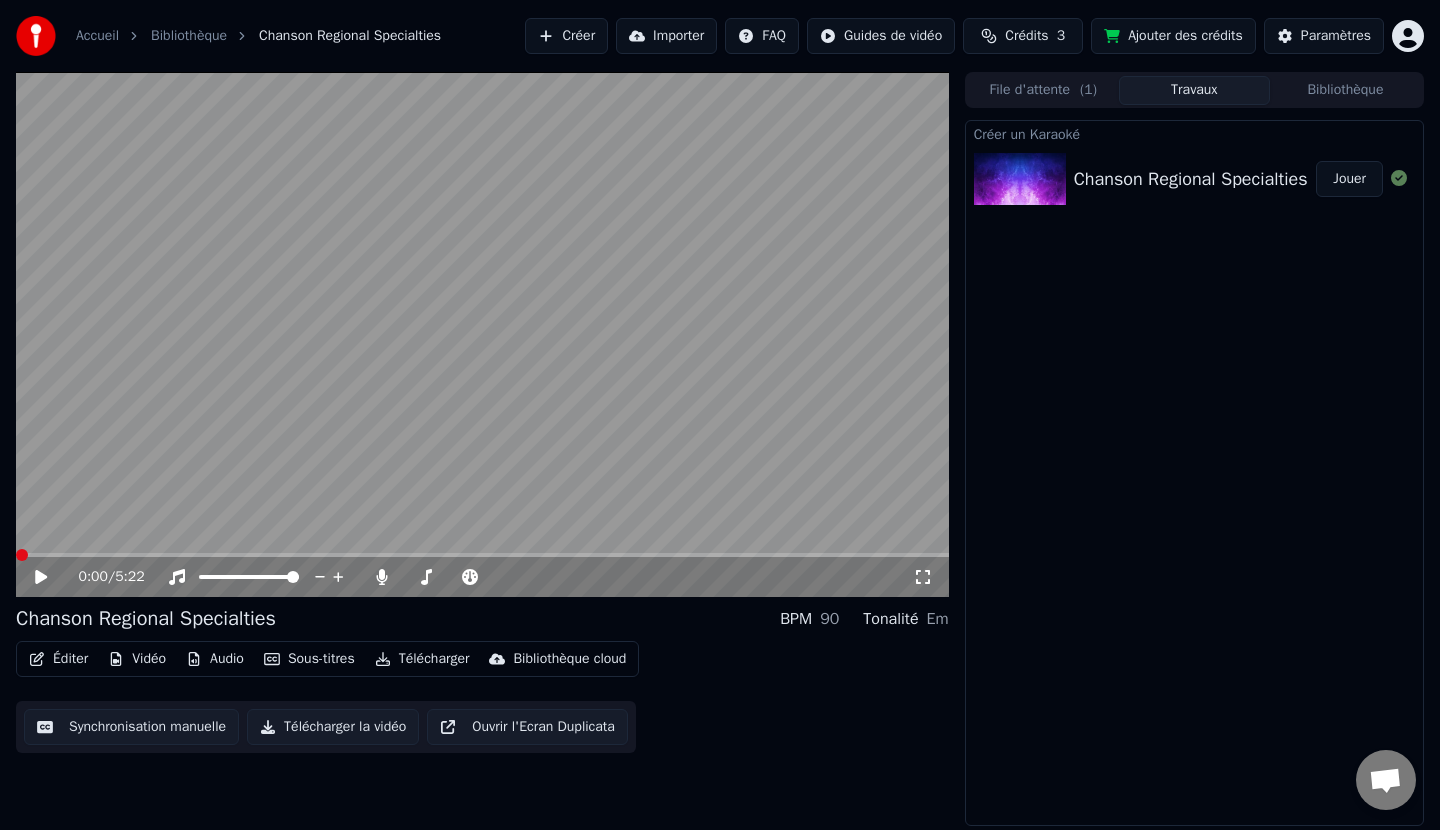 click 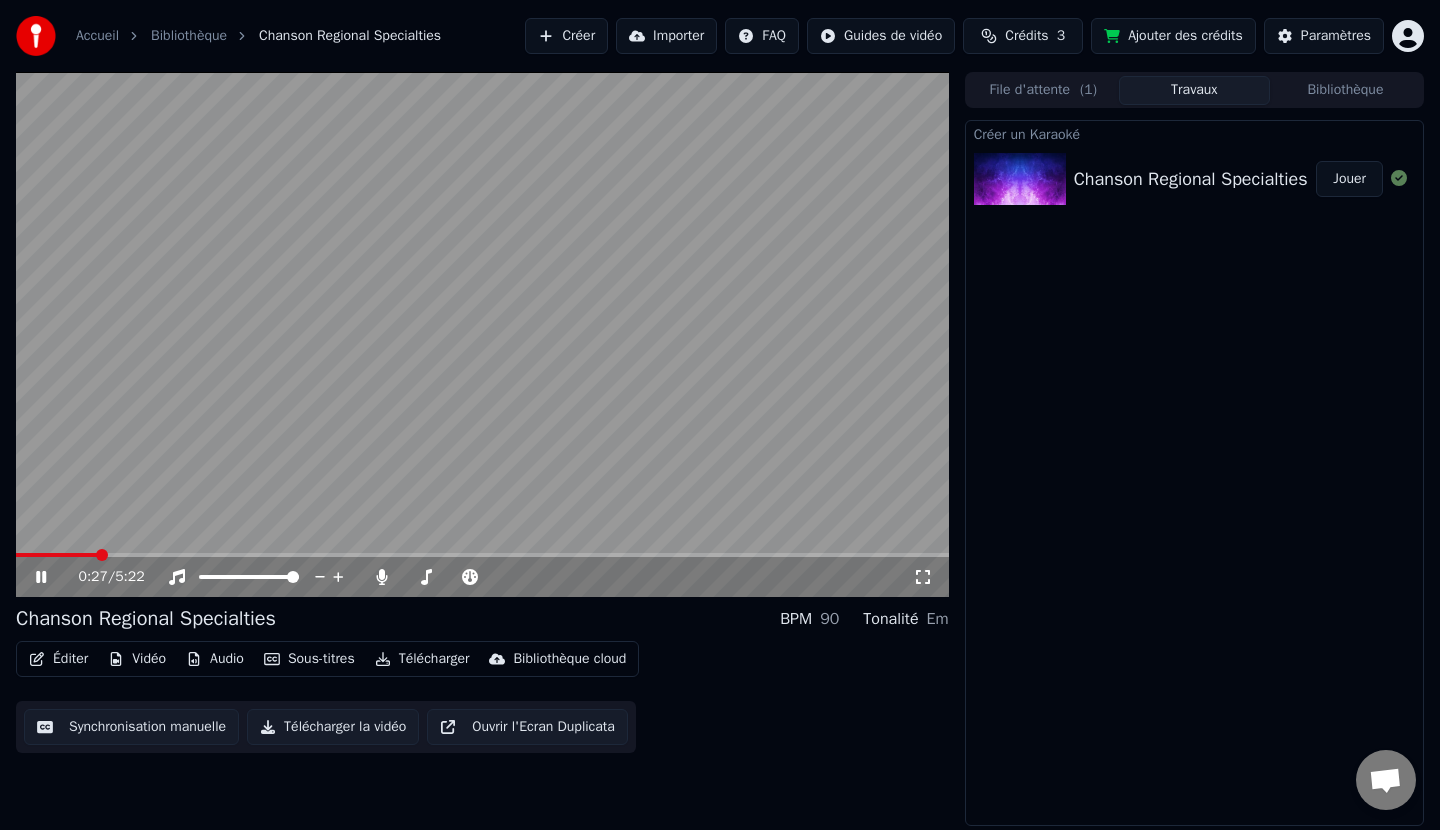click 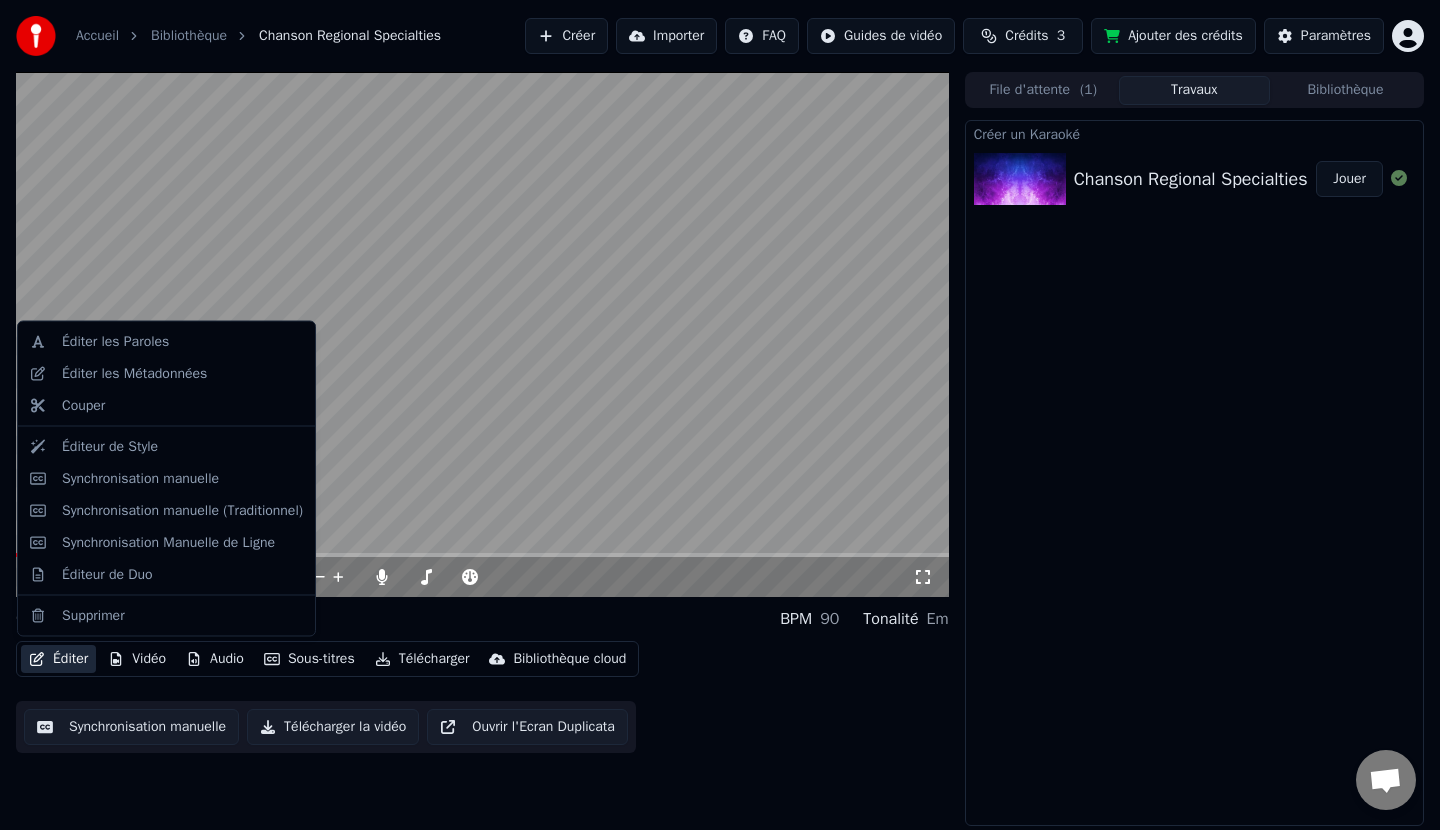 click on "Éditer" at bounding box center [58, 659] 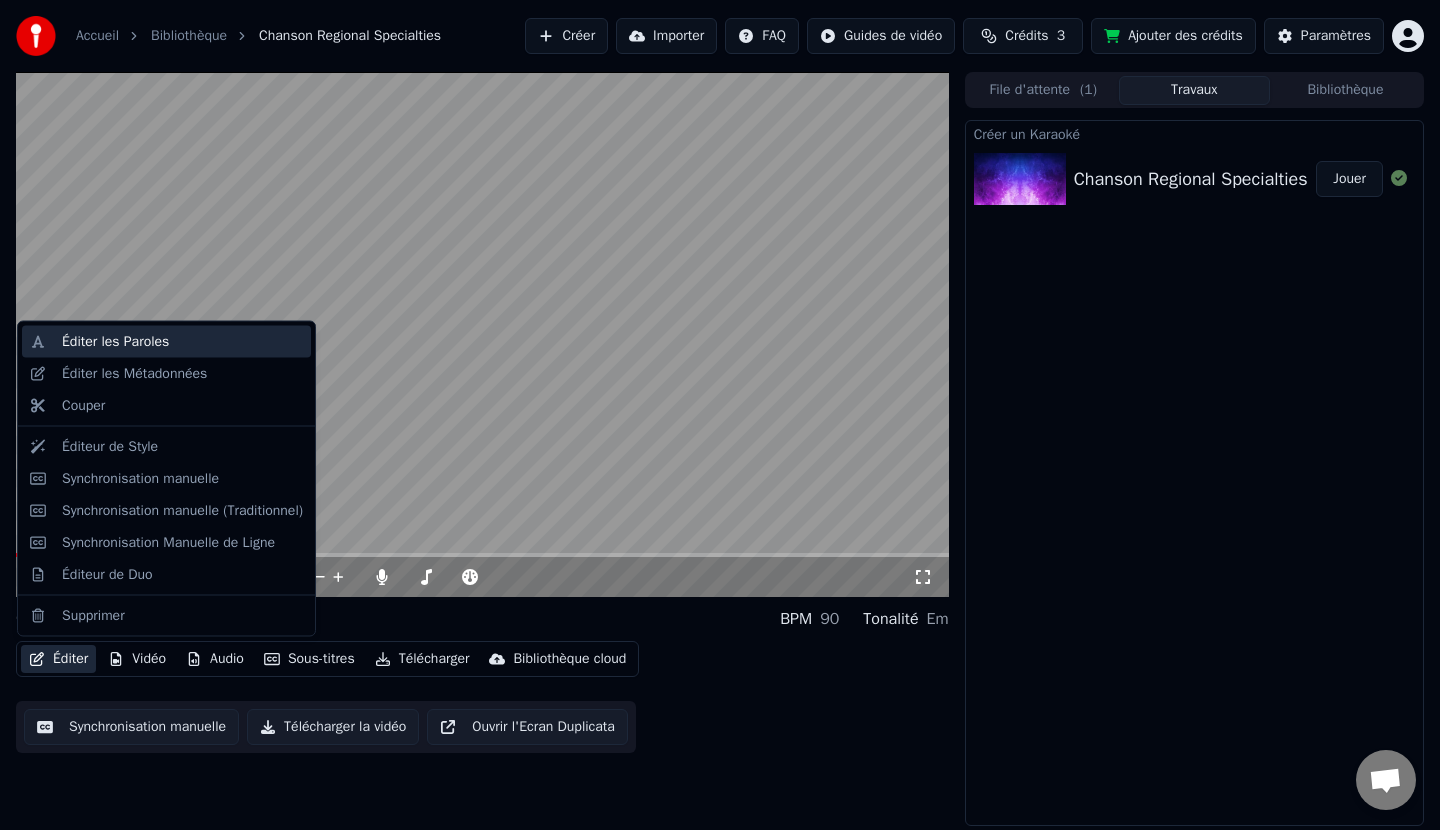 click on "Éditer les Paroles" at bounding box center (115, 342) 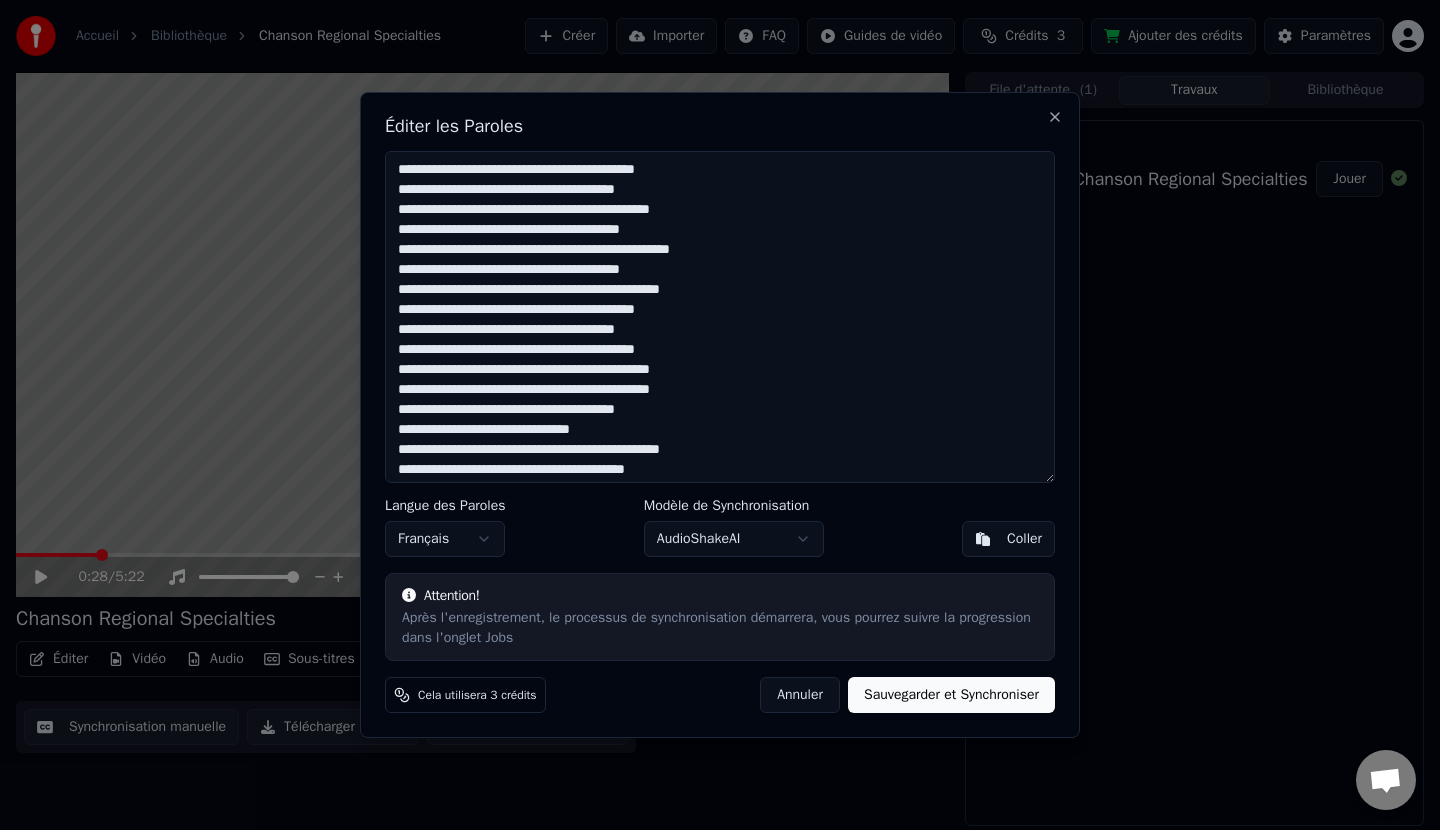 drag, startPoint x: 398, startPoint y: 169, endPoint x: 439, endPoint y: 172, distance: 41.109608 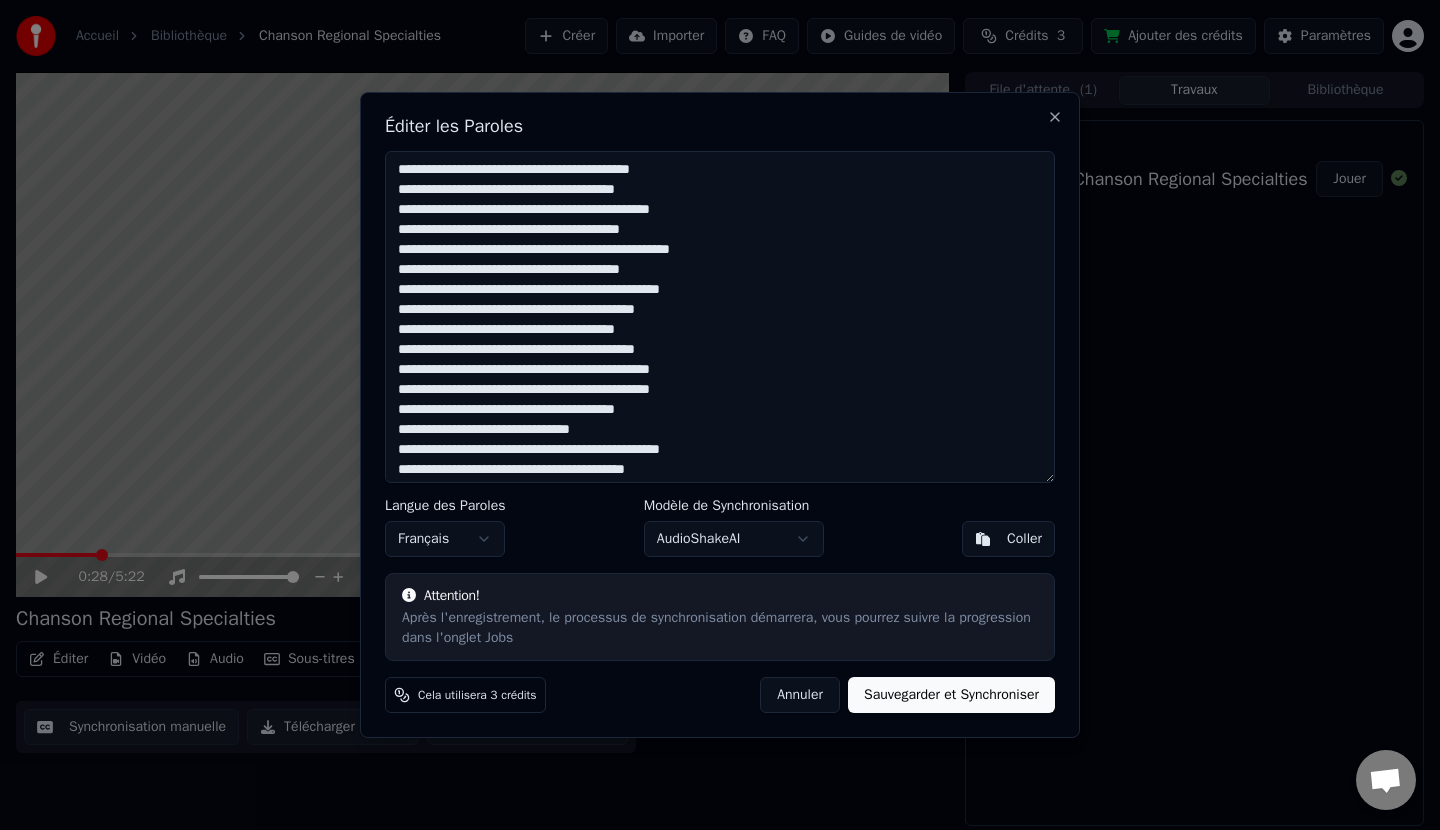 click at bounding box center (720, 317) 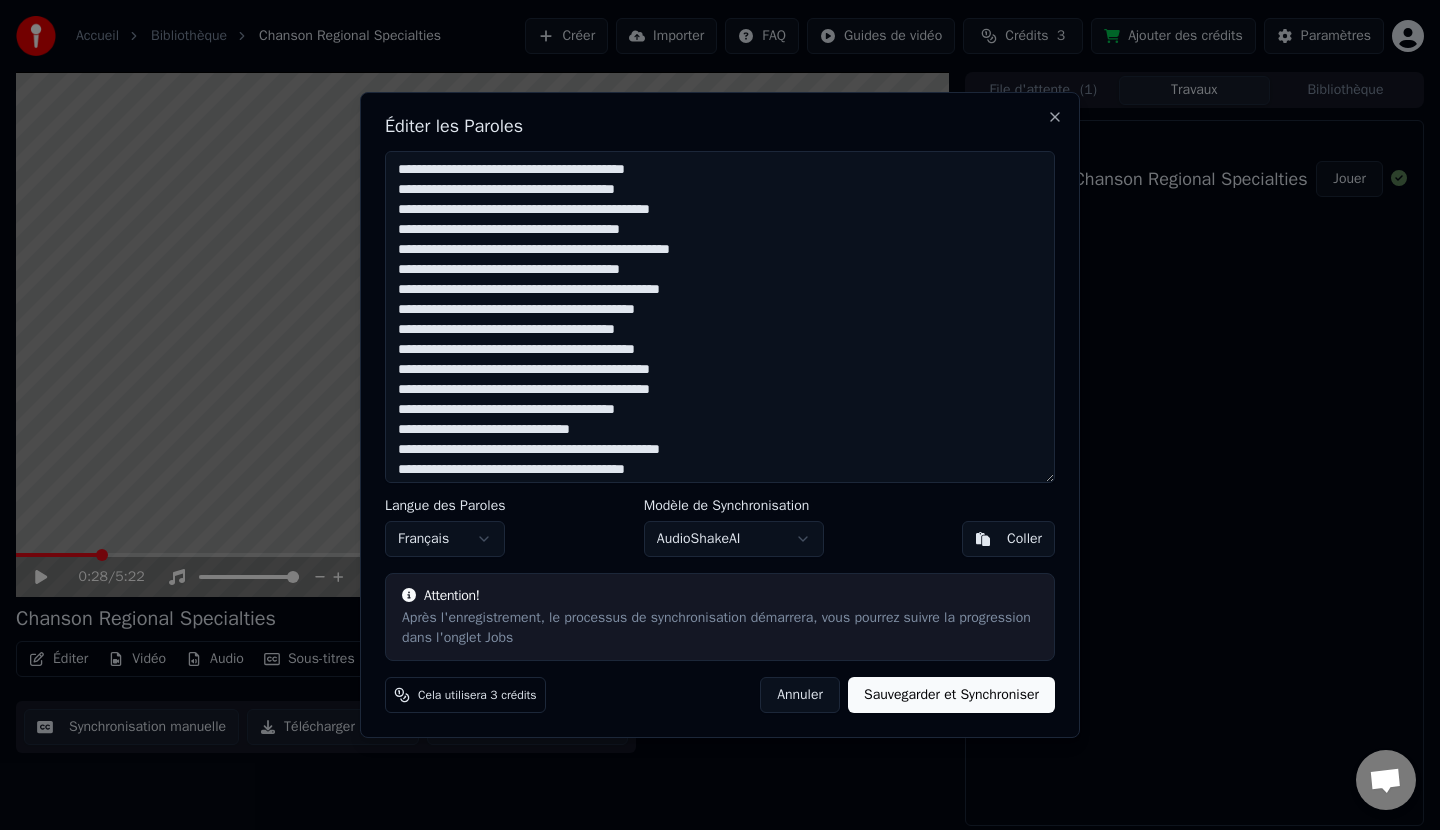 click at bounding box center [720, 317] 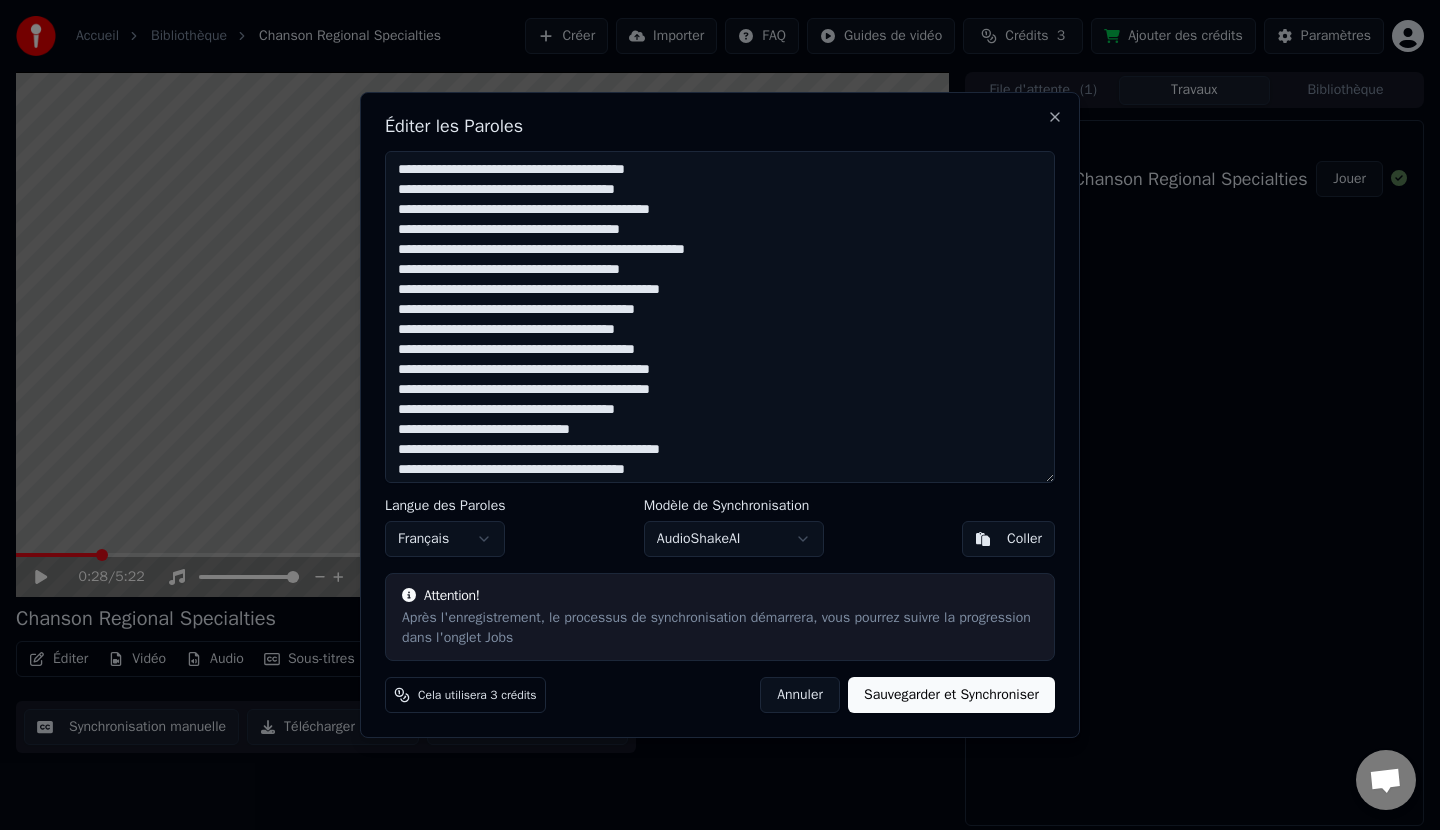 click at bounding box center (720, 317) 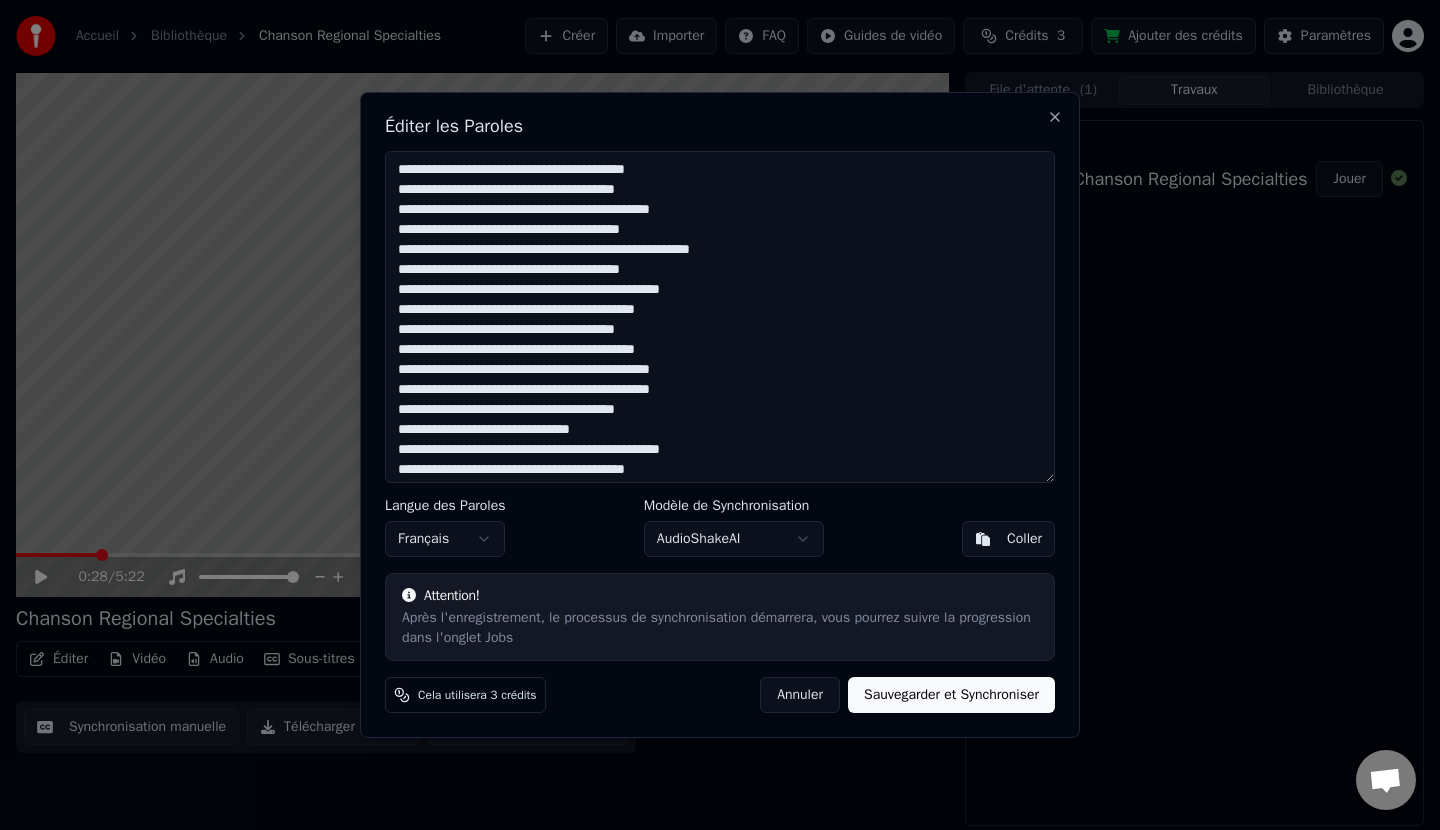 click at bounding box center [720, 317] 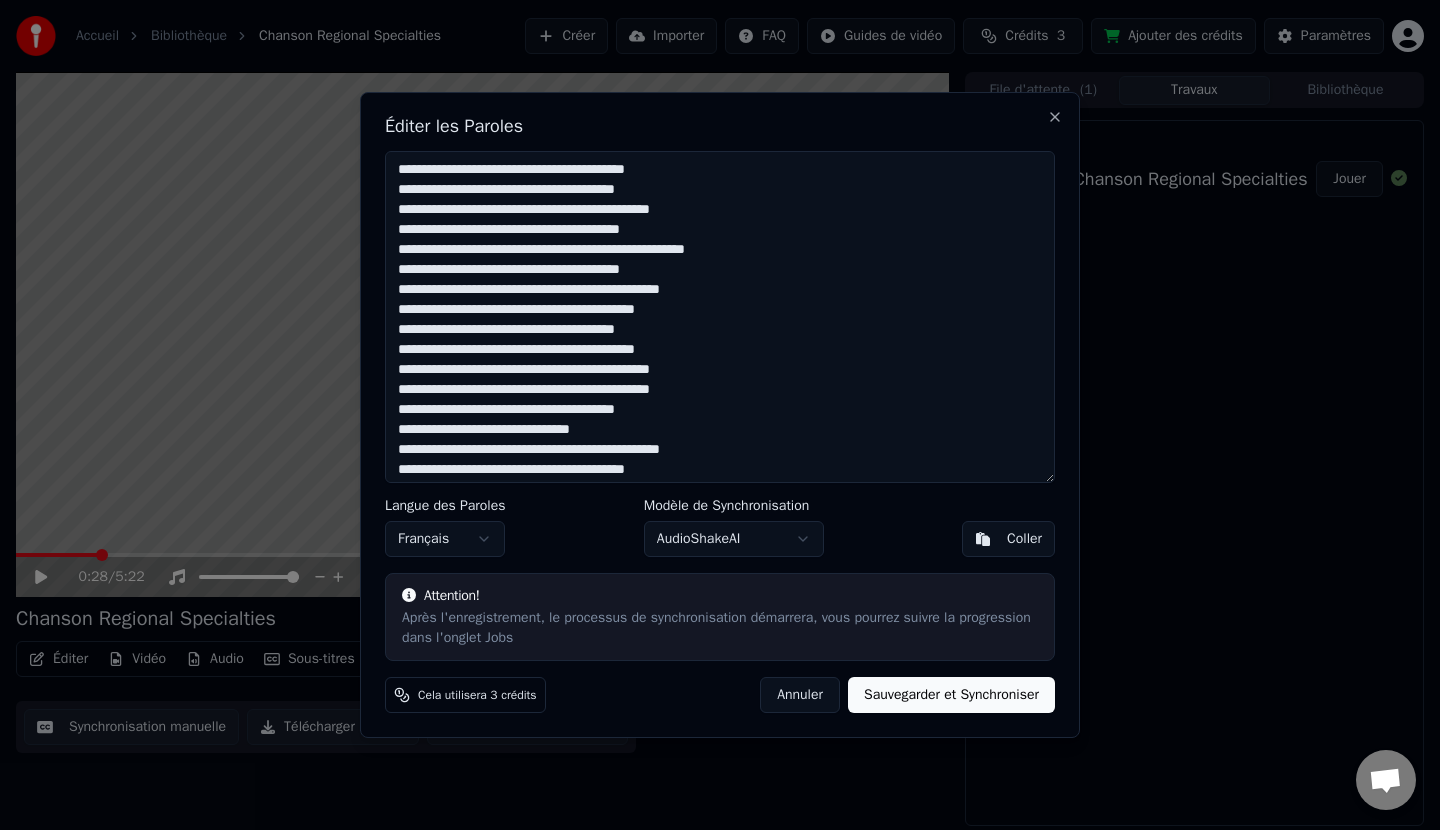 drag, startPoint x: 526, startPoint y: 271, endPoint x: 602, endPoint y: 271, distance: 76 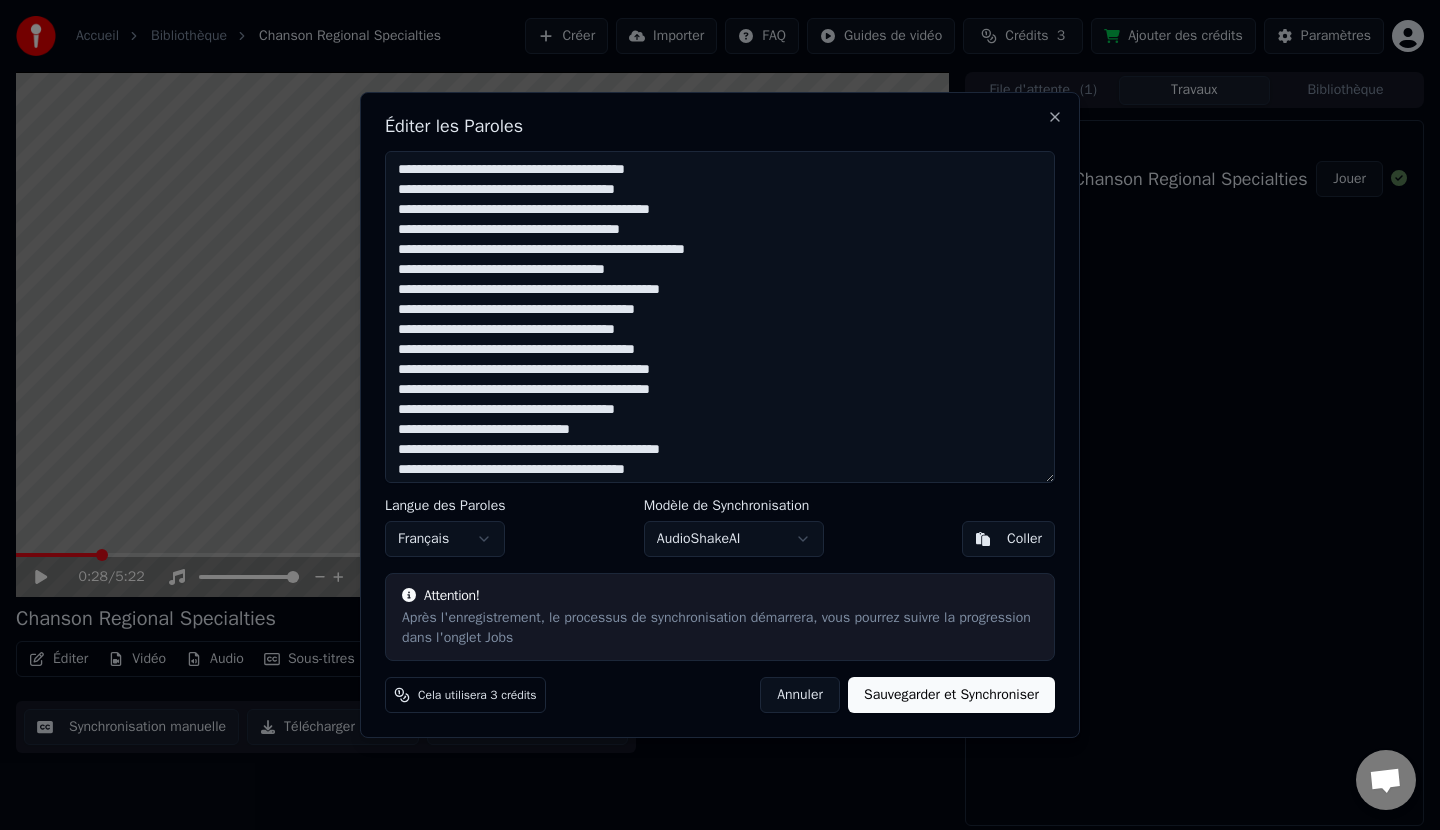 drag, startPoint x: 711, startPoint y: 291, endPoint x: 672, endPoint y: 289, distance: 39.051247 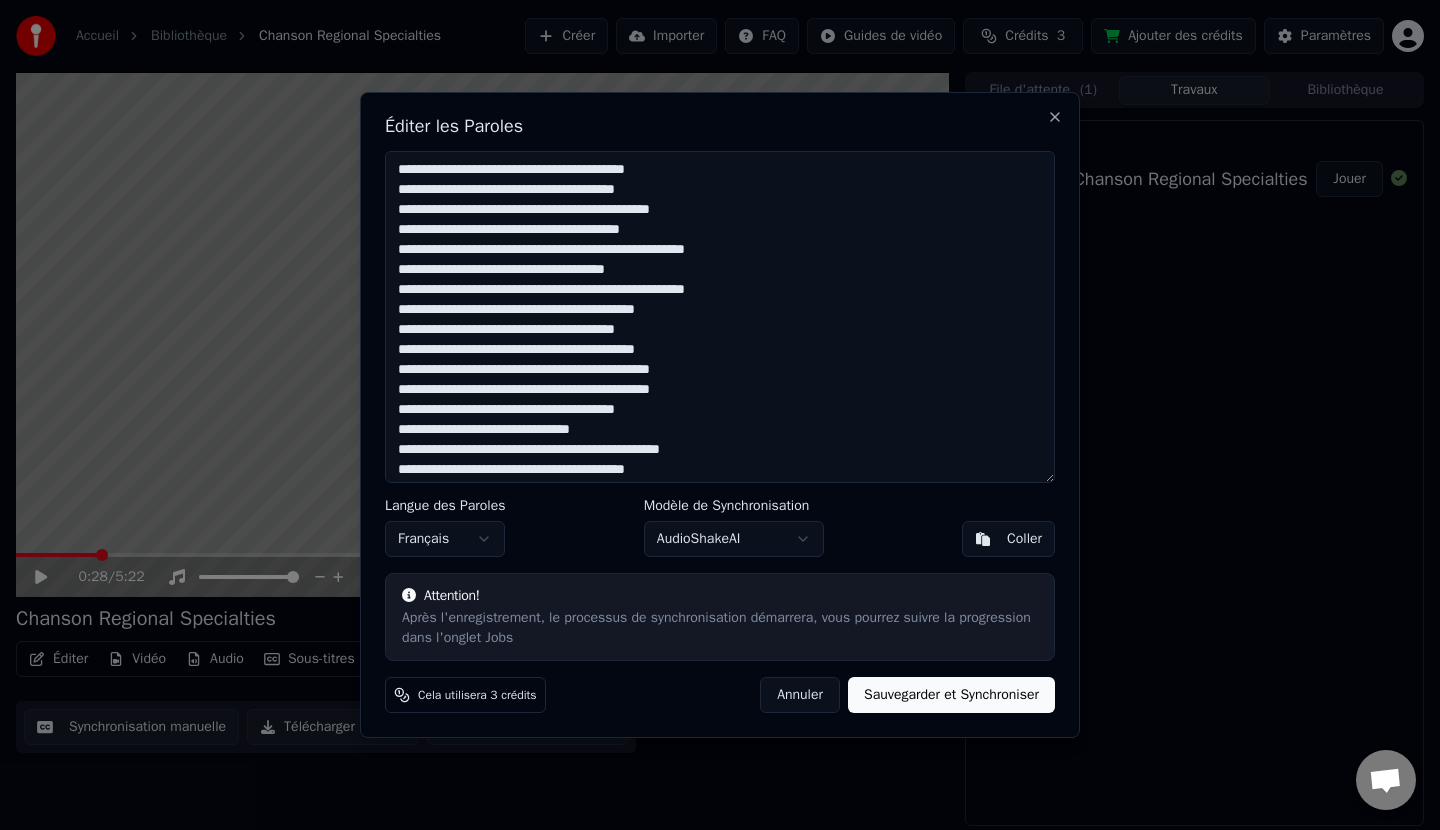 drag, startPoint x: 471, startPoint y: 311, endPoint x: 411, endPoint y: 313, distance: 60.033325 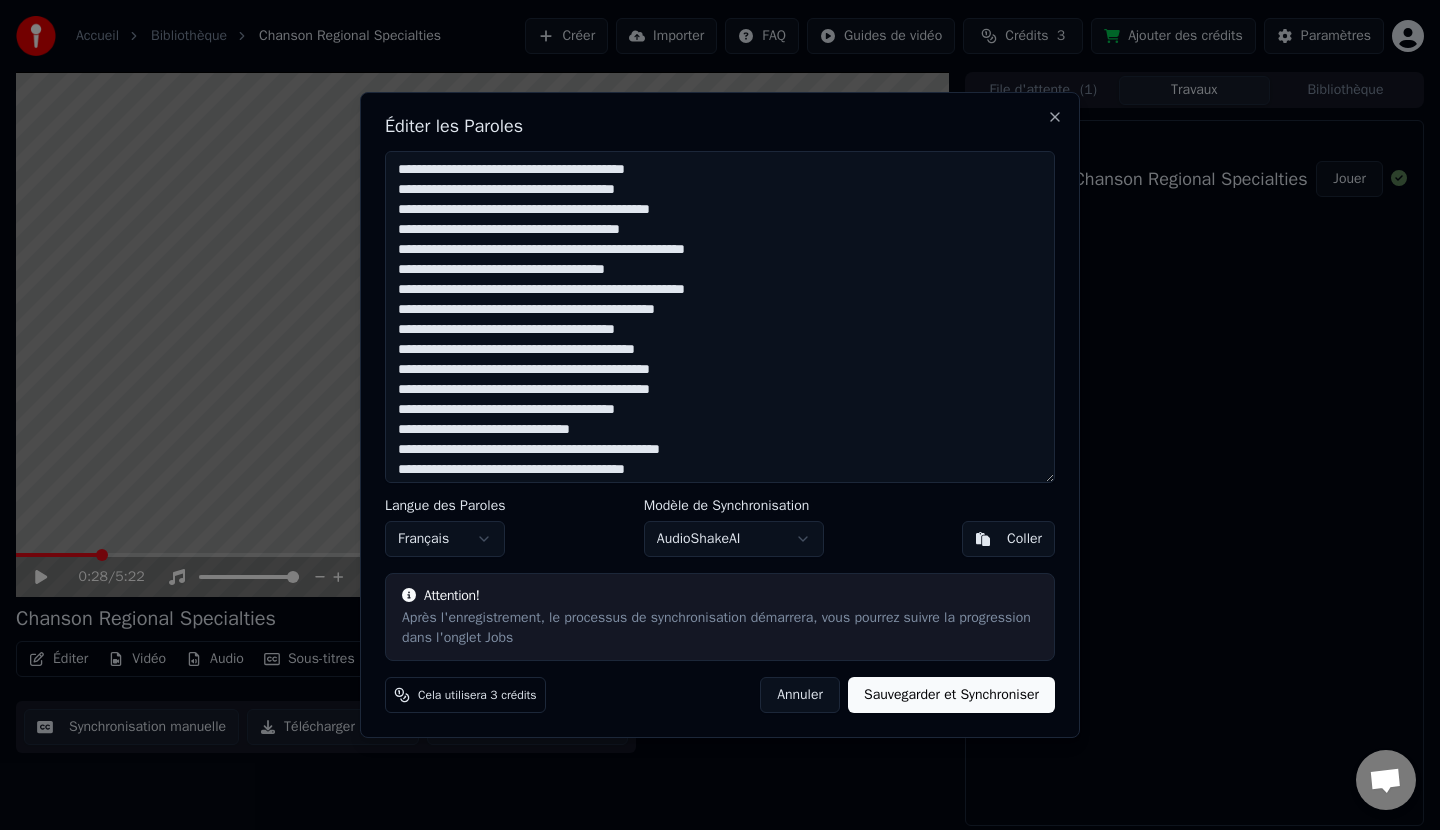 drag, startPoint x: 564, startPoint y: 312, endPoint x: 636, endPoint y: 312, distance: 72 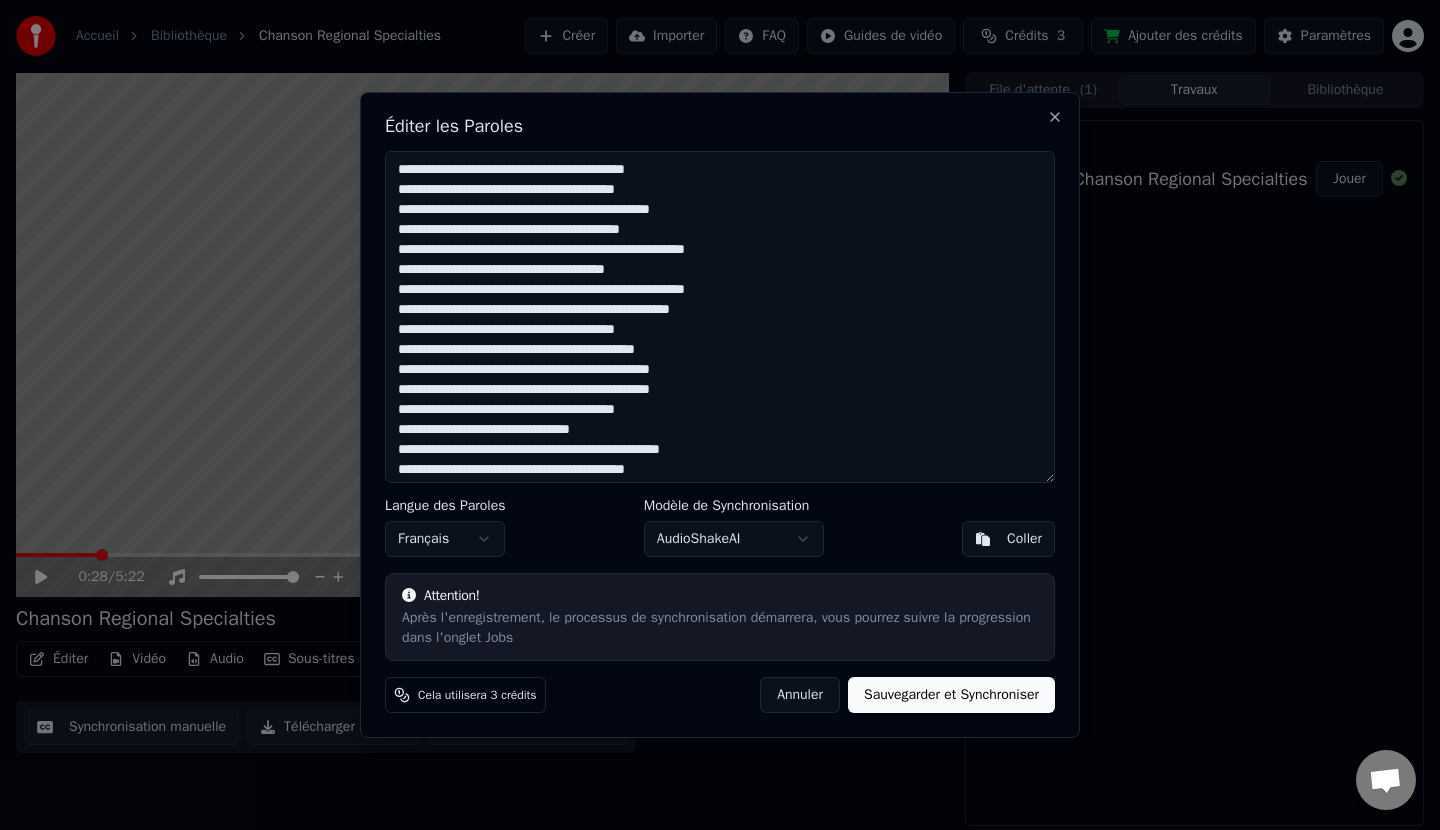 click at bounding box center (720, 317) 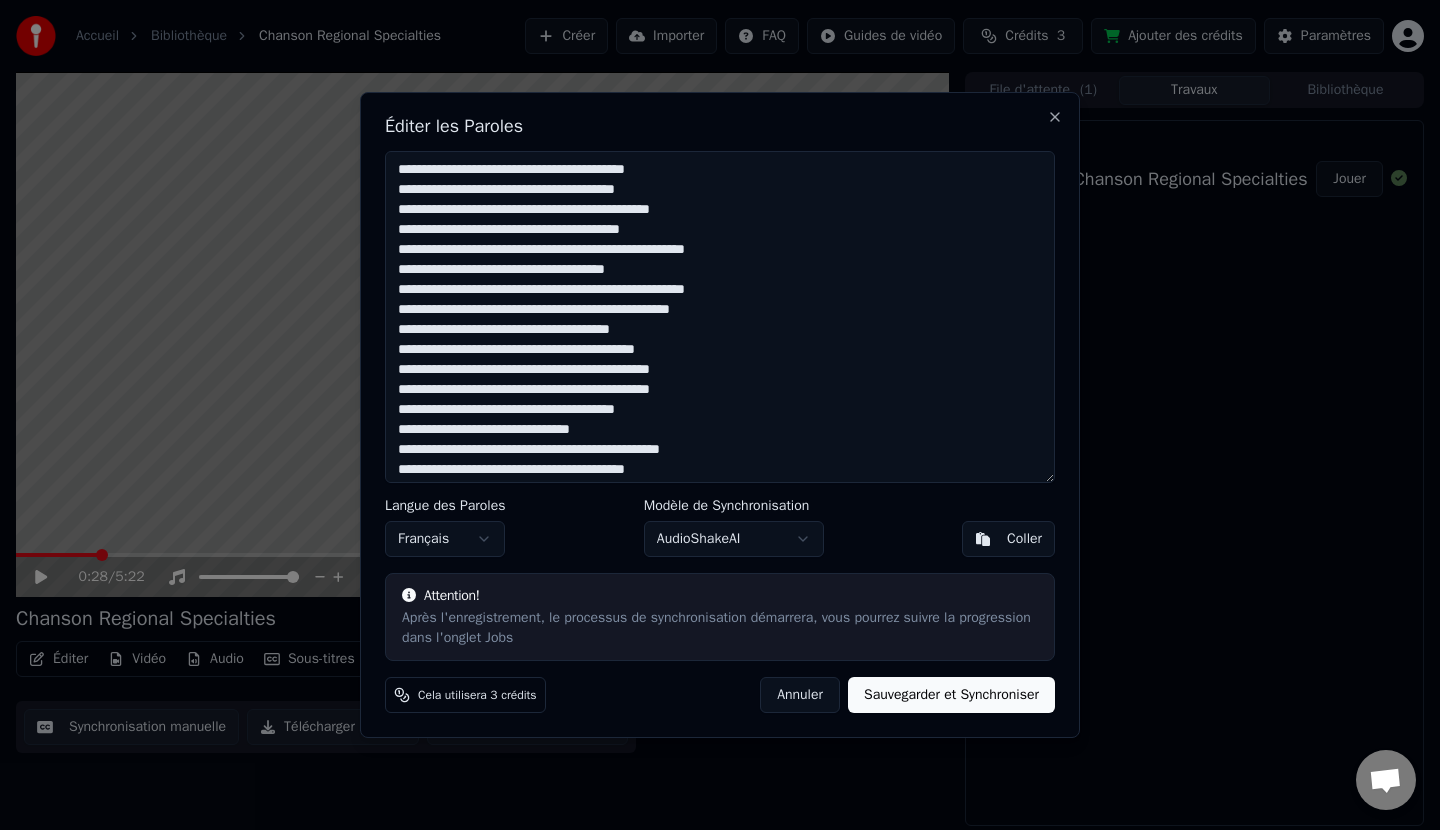 click at bounding box center [720, 317] 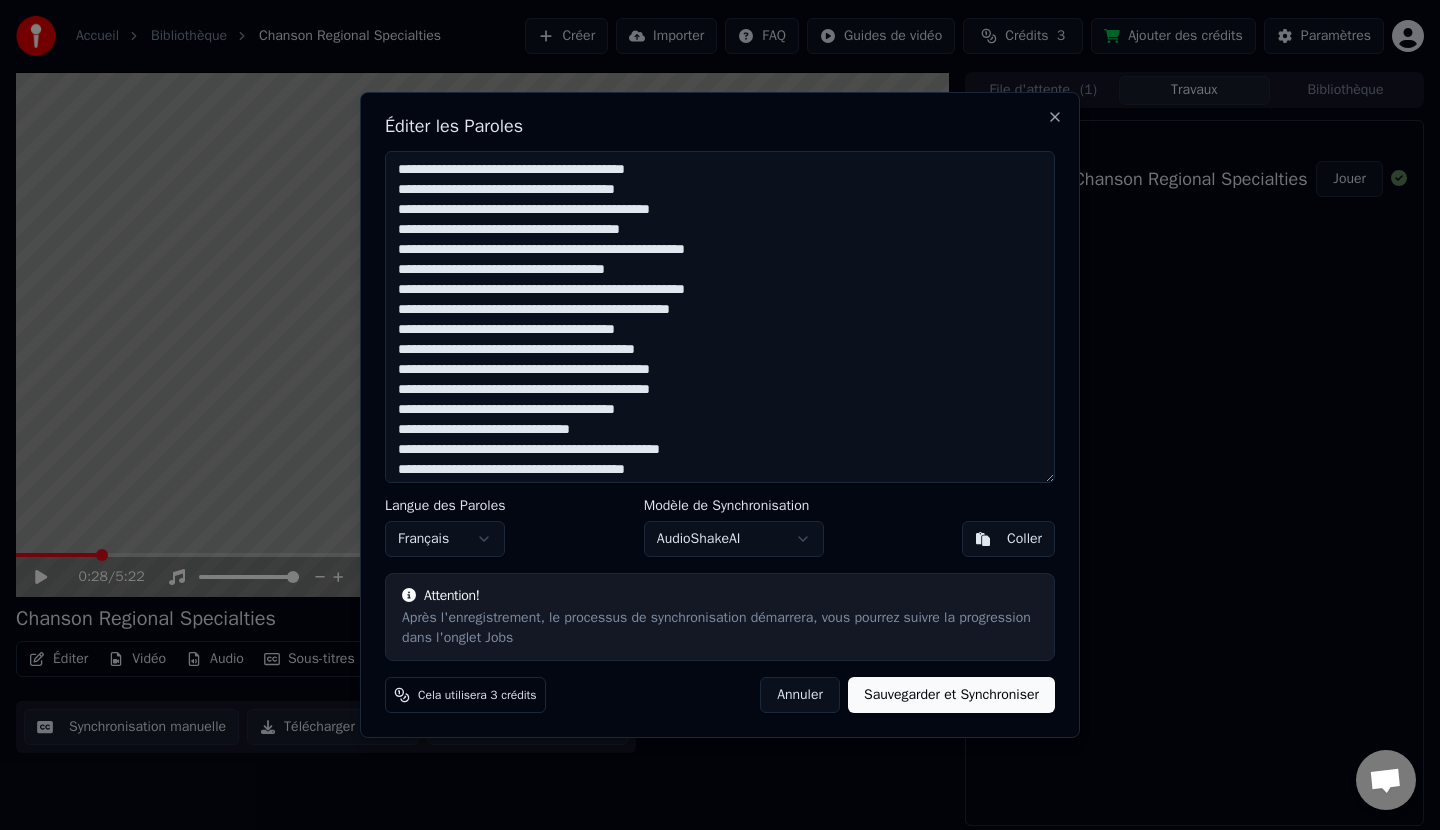 click at bounding box center [720, 317] 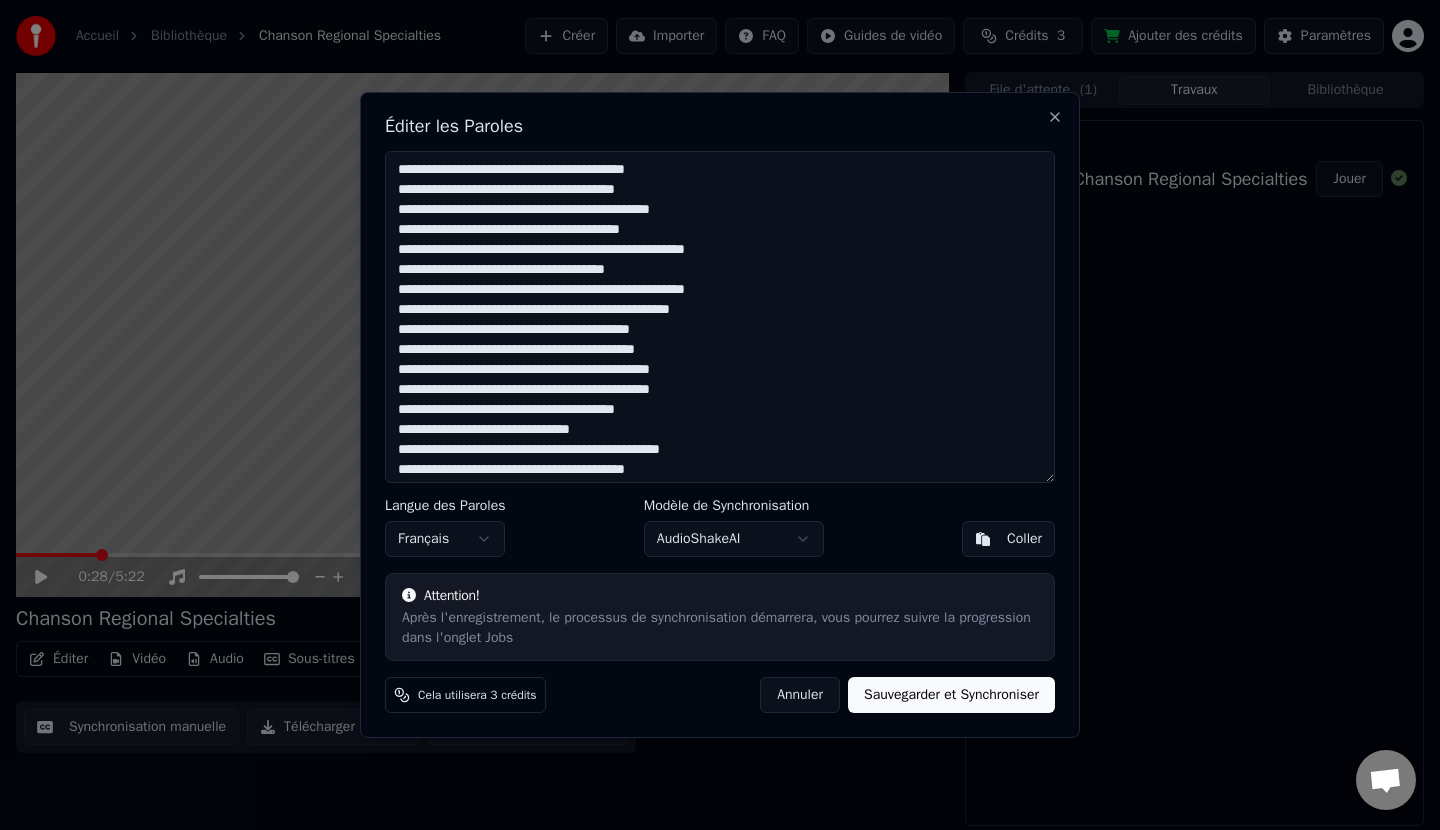 type on "**********" 